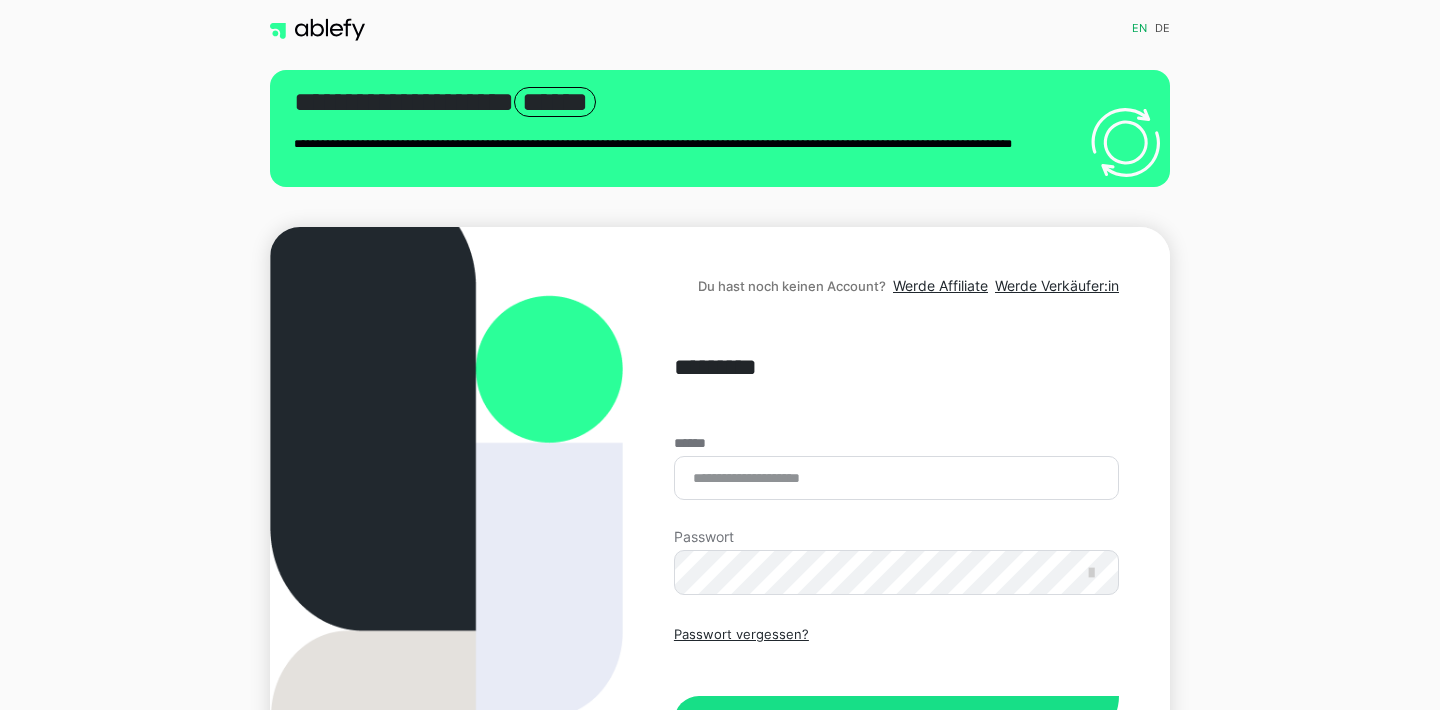 scroll, scrollTop: 0, scrollLeft: 0, axis: both 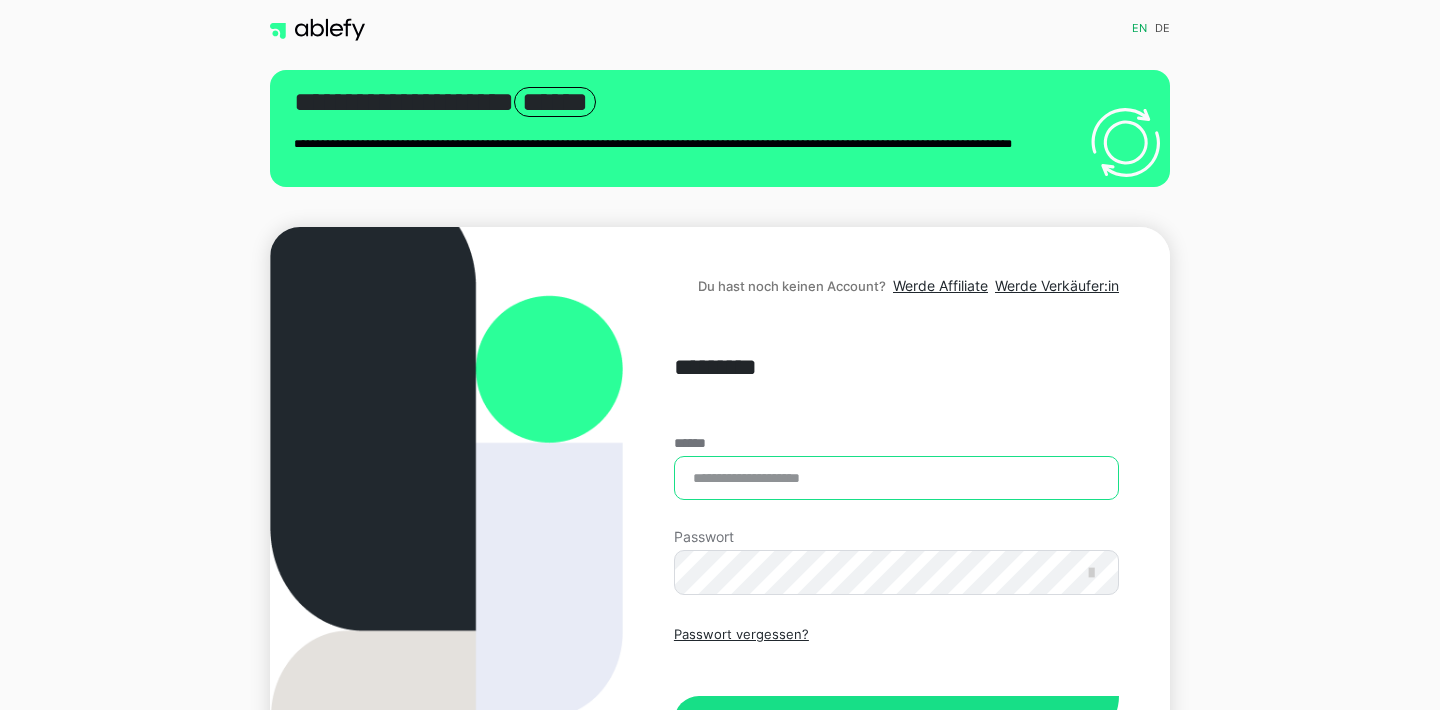 type on "**********" 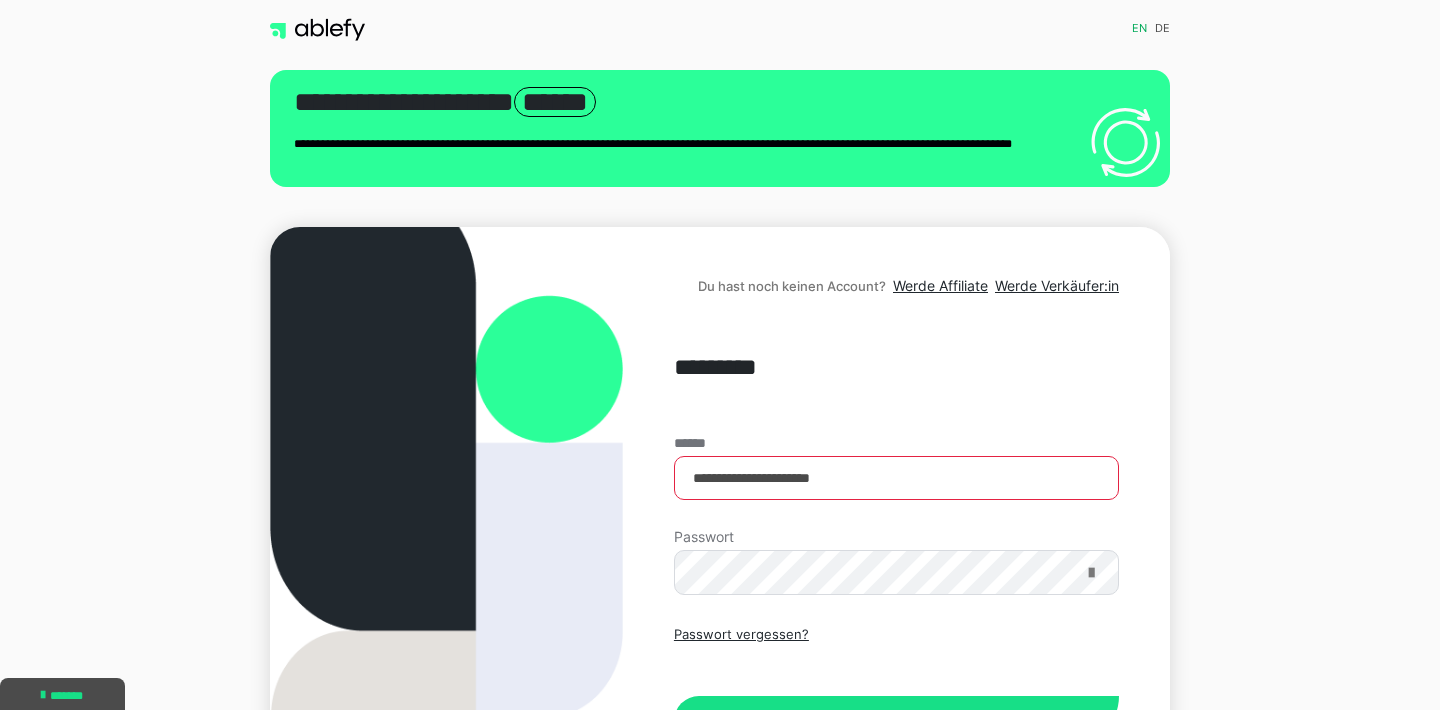 click at bounding box center [1091, 573] 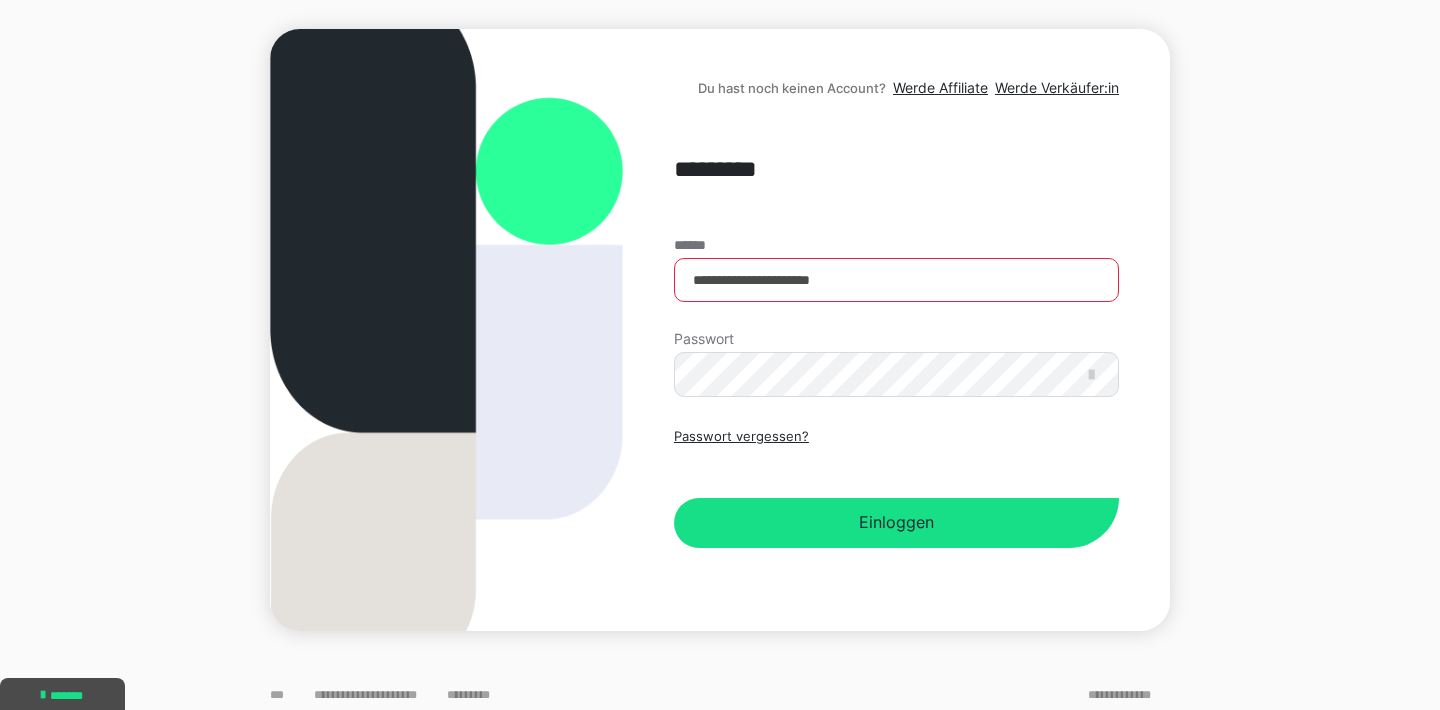 scroll, scrollTop: 207, scrollLeft: 0, axis: vertical 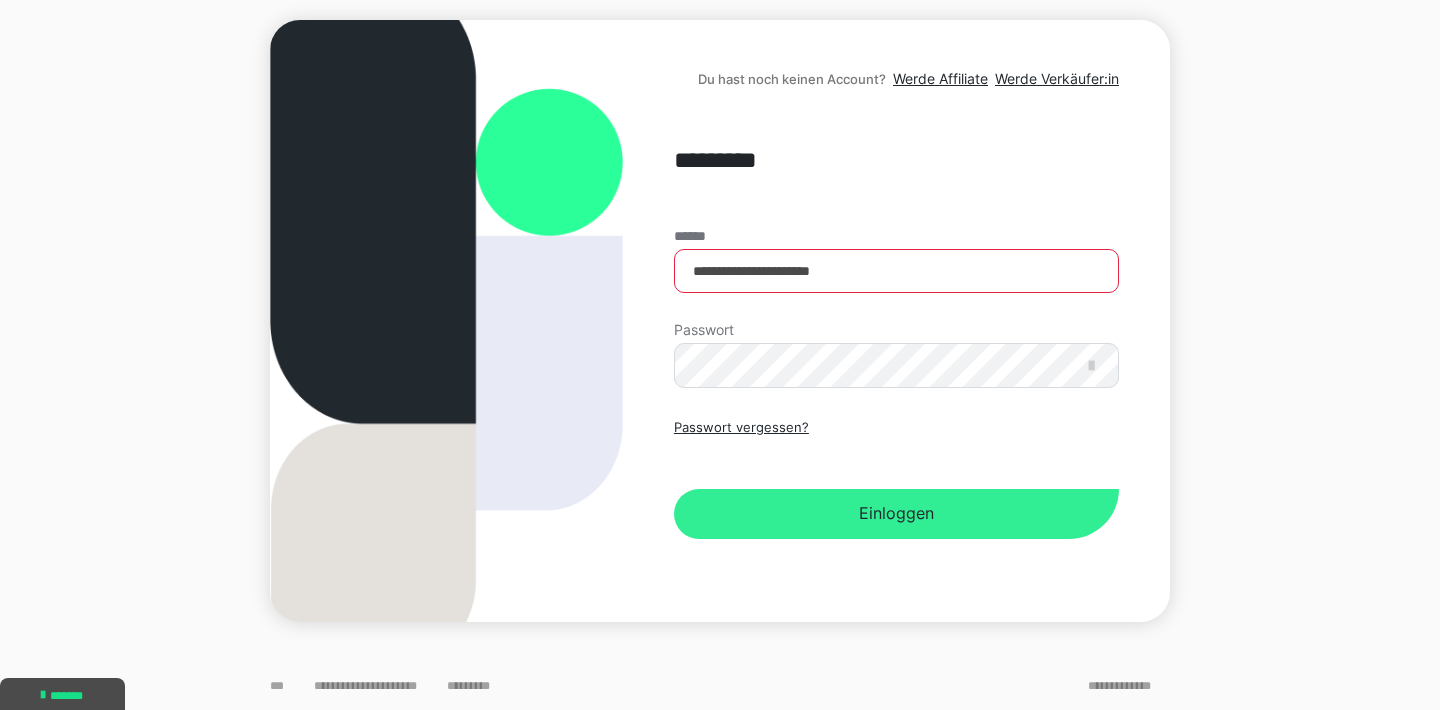 click on "Einloggen" at bounding box center (896, 514) 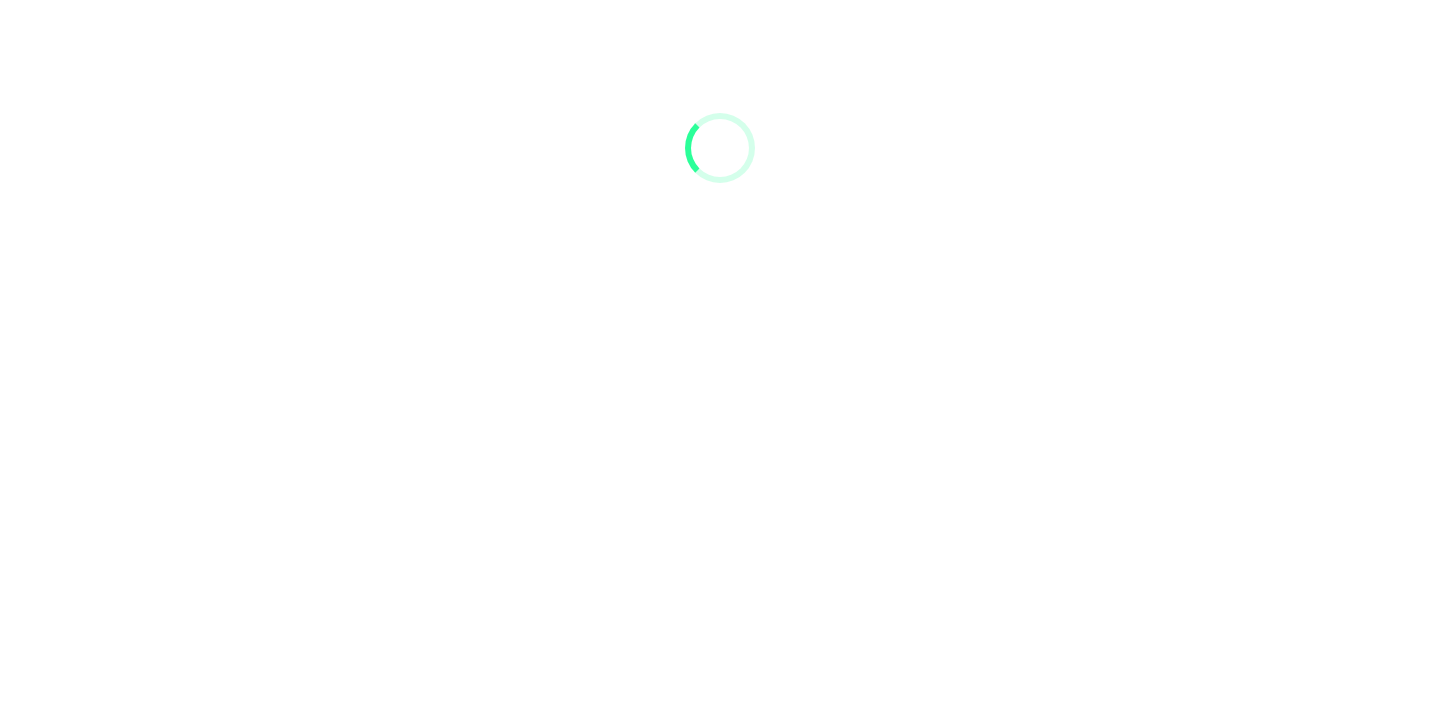 scroll, scrollTop: 0, scrollLeft: 0, axis: both 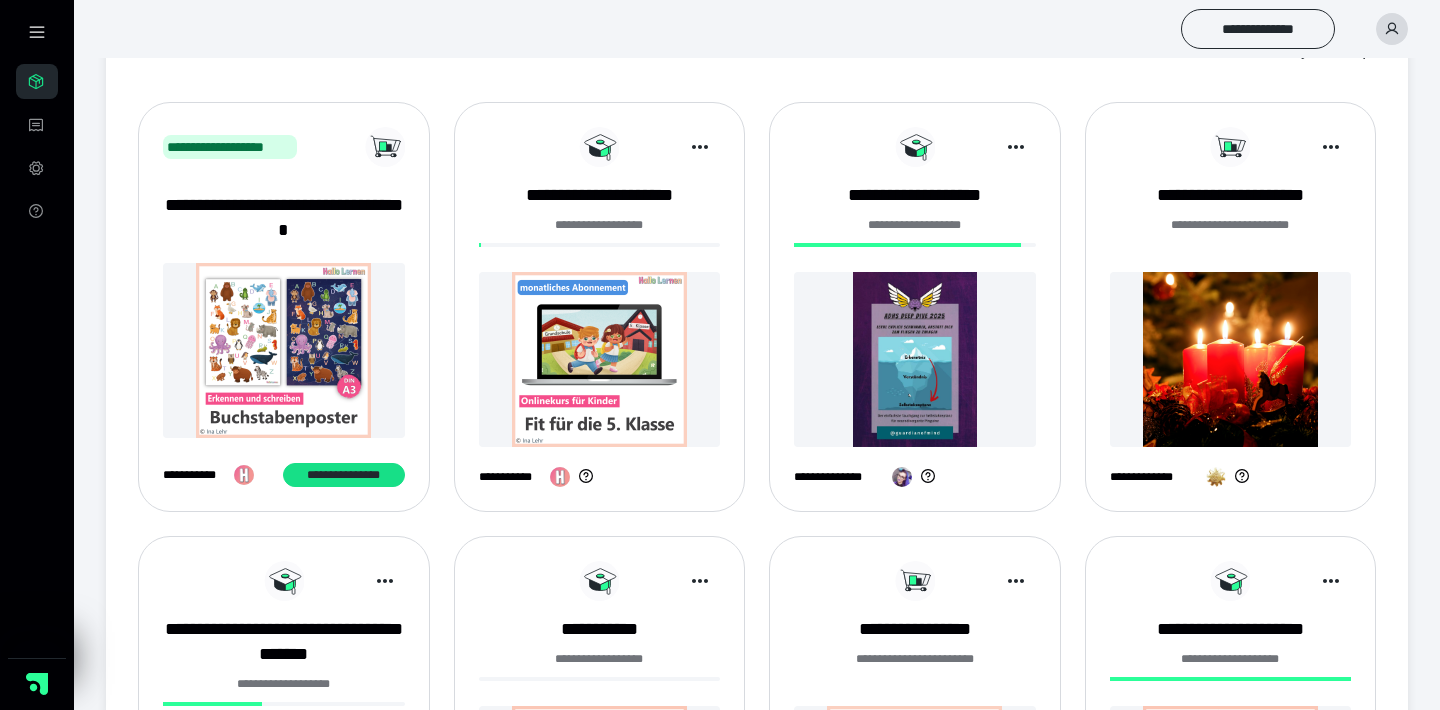 click at bounding box center [600, 359] 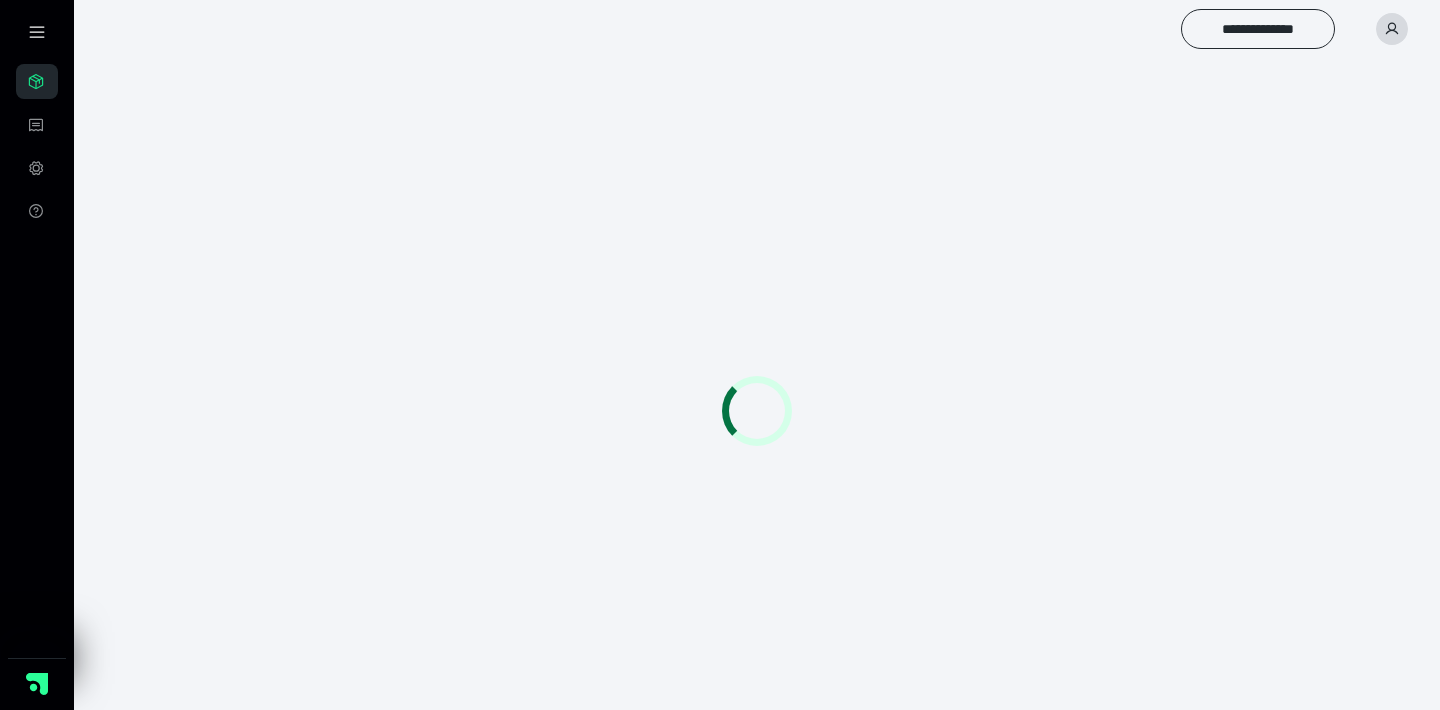 scroll, scrollTop: 0, scrollLeft: 0, axis: both 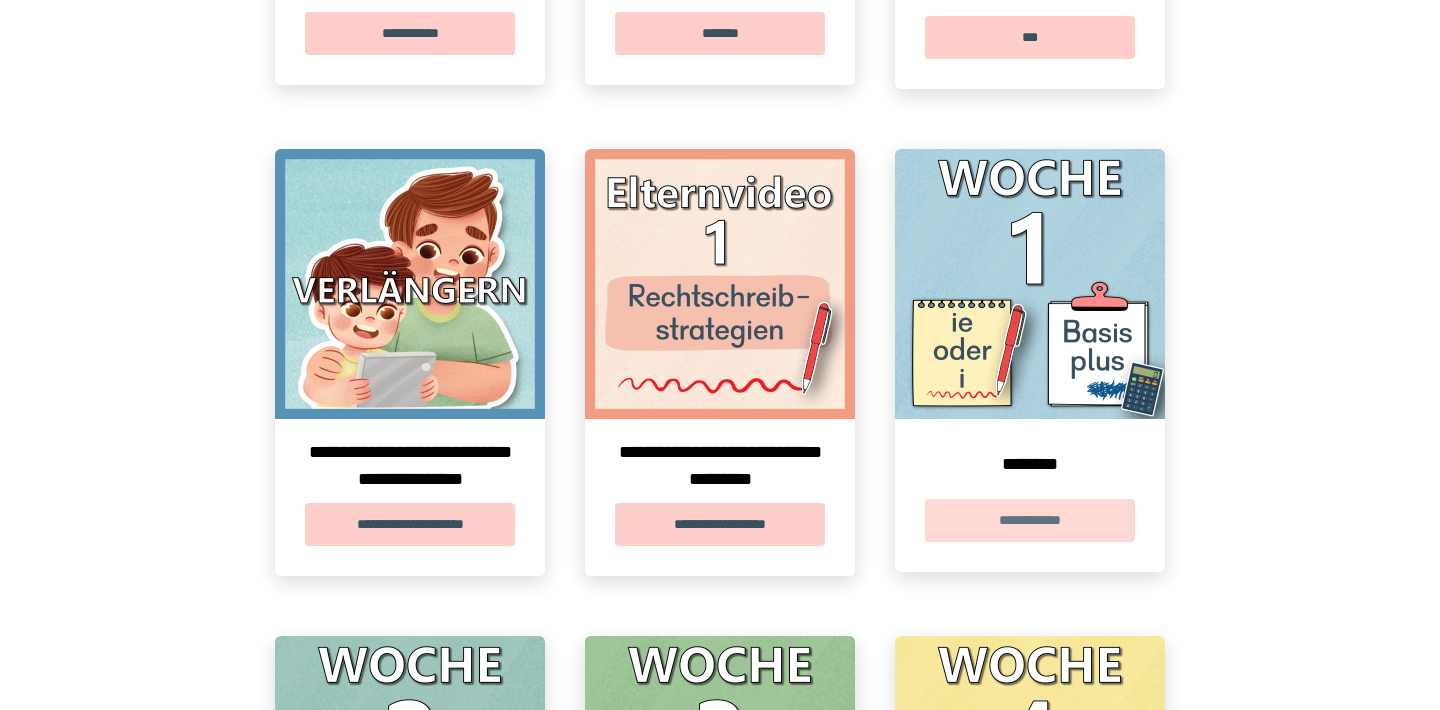 click on "**********" at bounding box center [1030, 520] 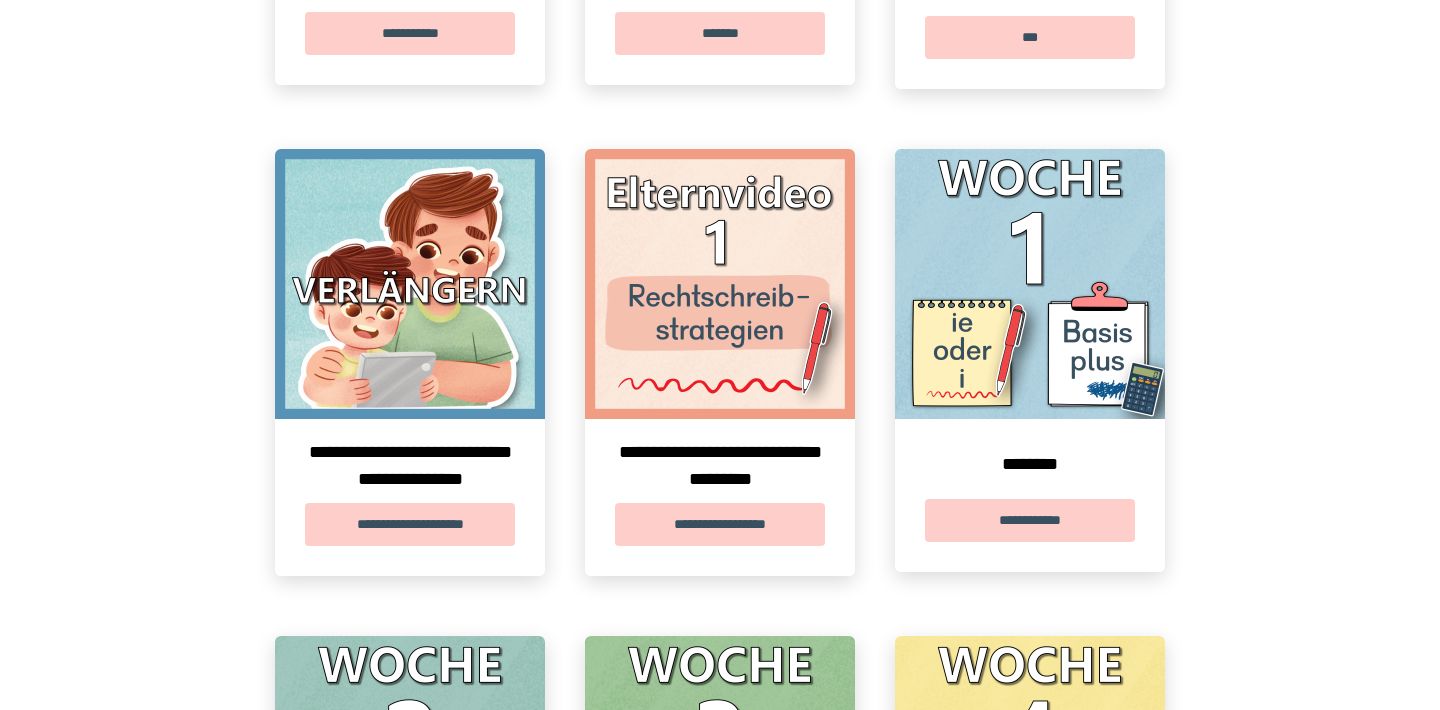 scroll, scrollTop: 0, scrollLeft: 0, axis: both 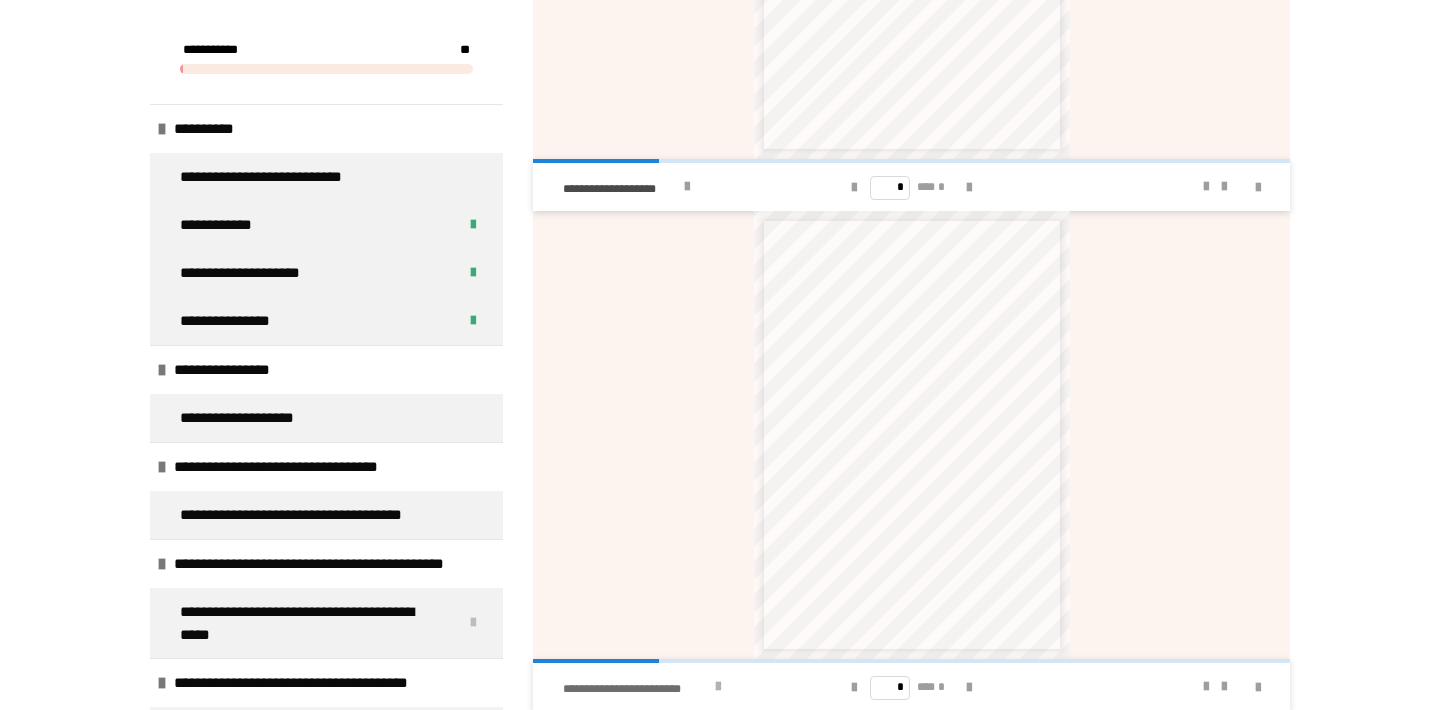 click at bounding box center (718, 687) 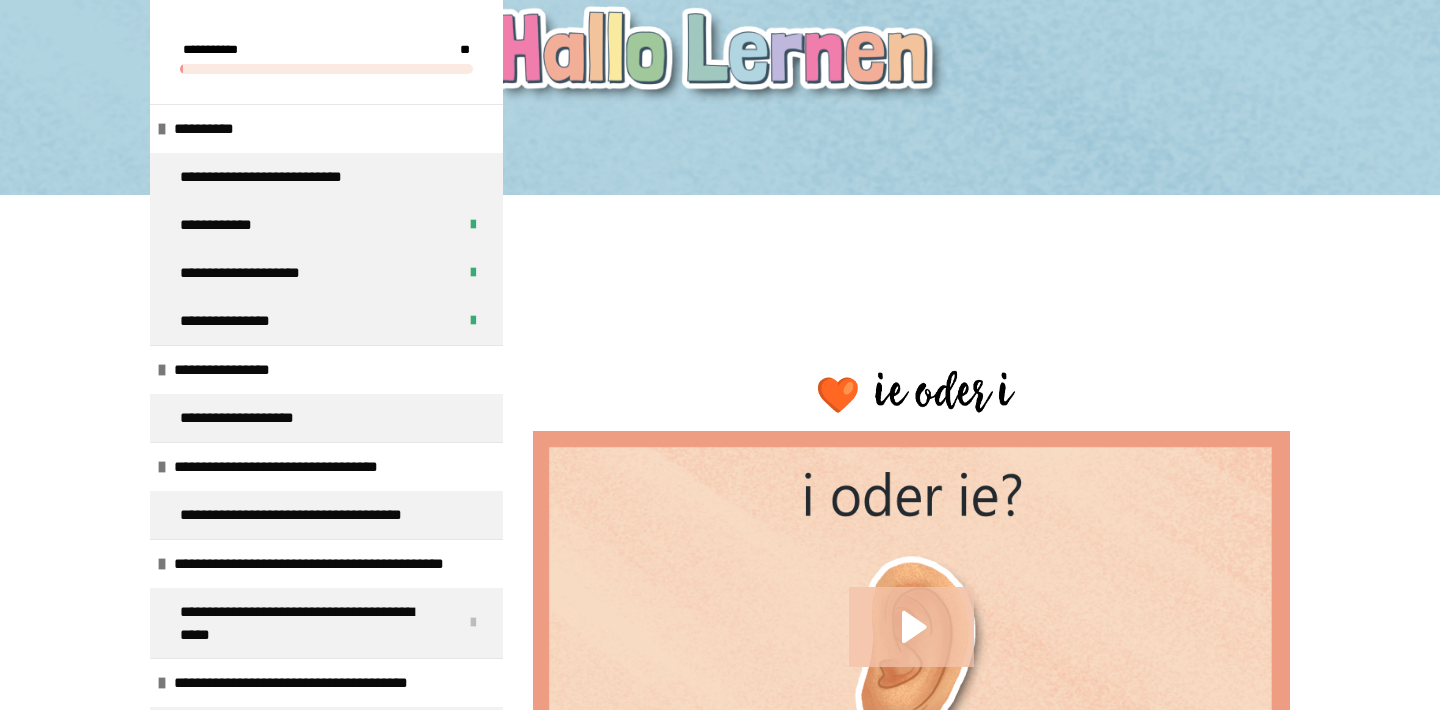 scroll, scrollTop: 430, scrollLeft: 0, axis: vertical 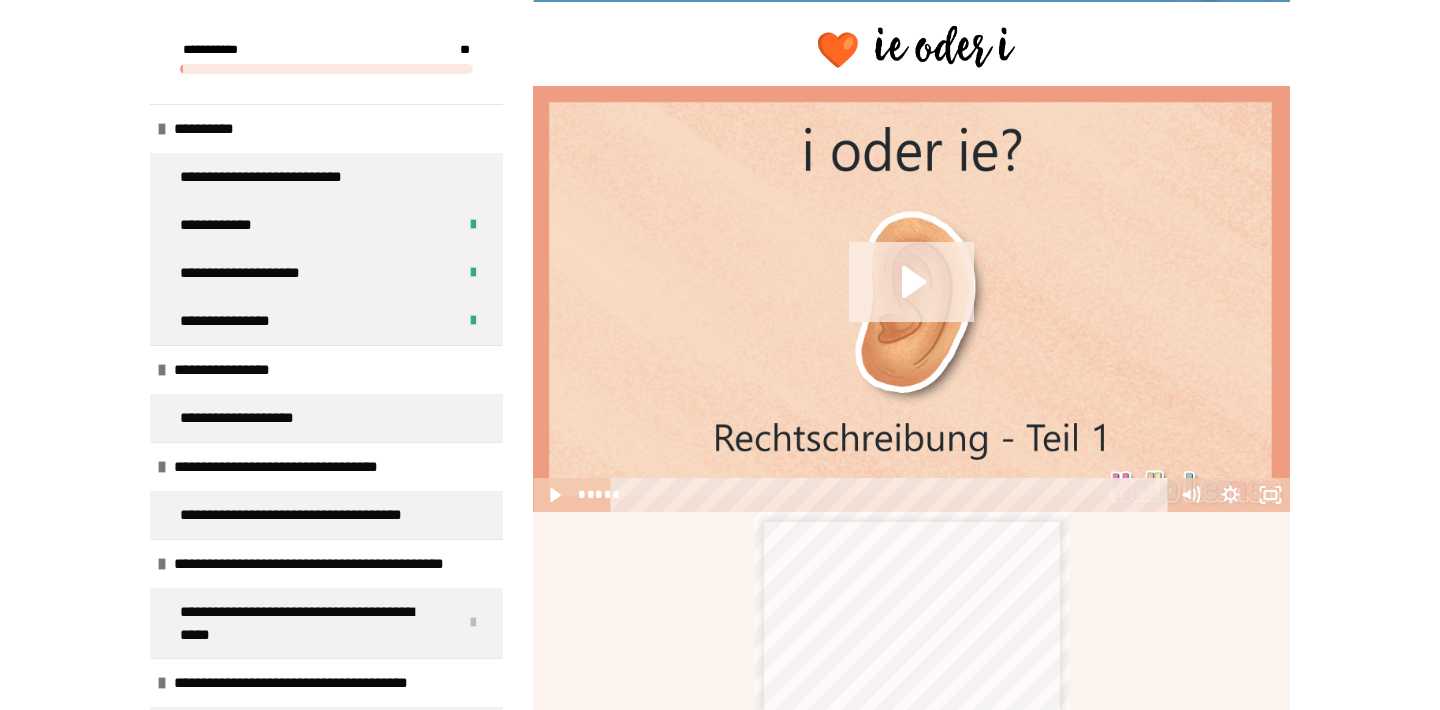 click 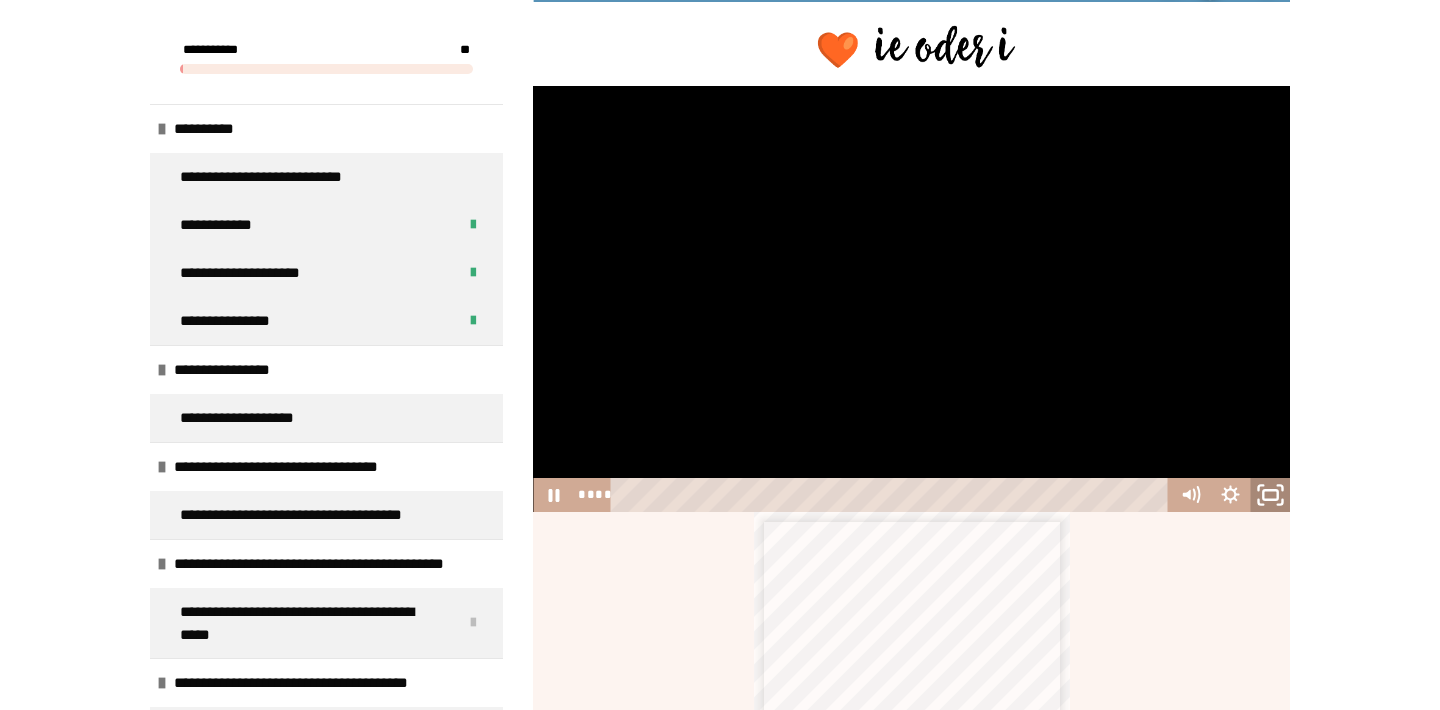 click 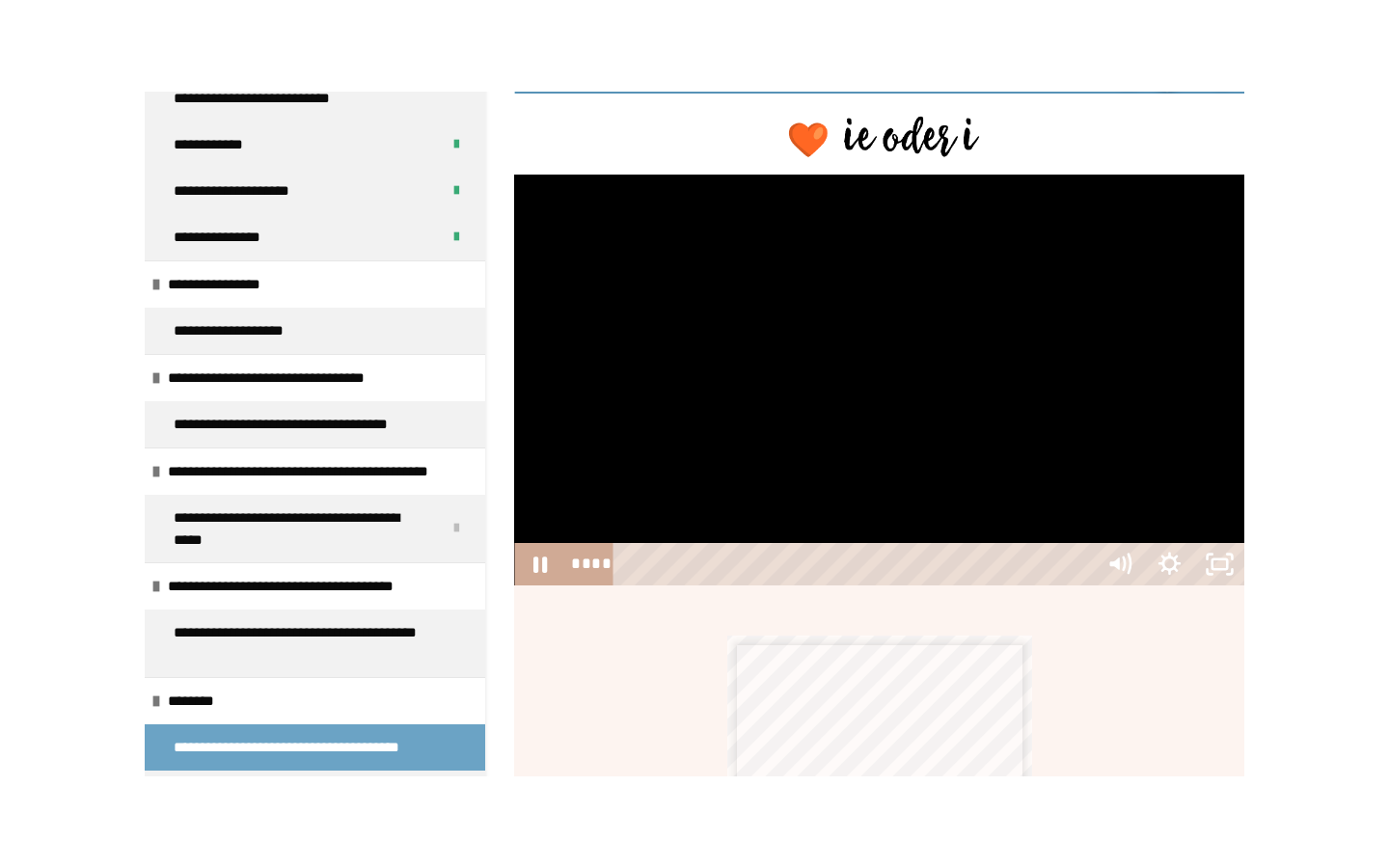 scroll, scrollTop: 0, scrollLeft: 0, axis: both 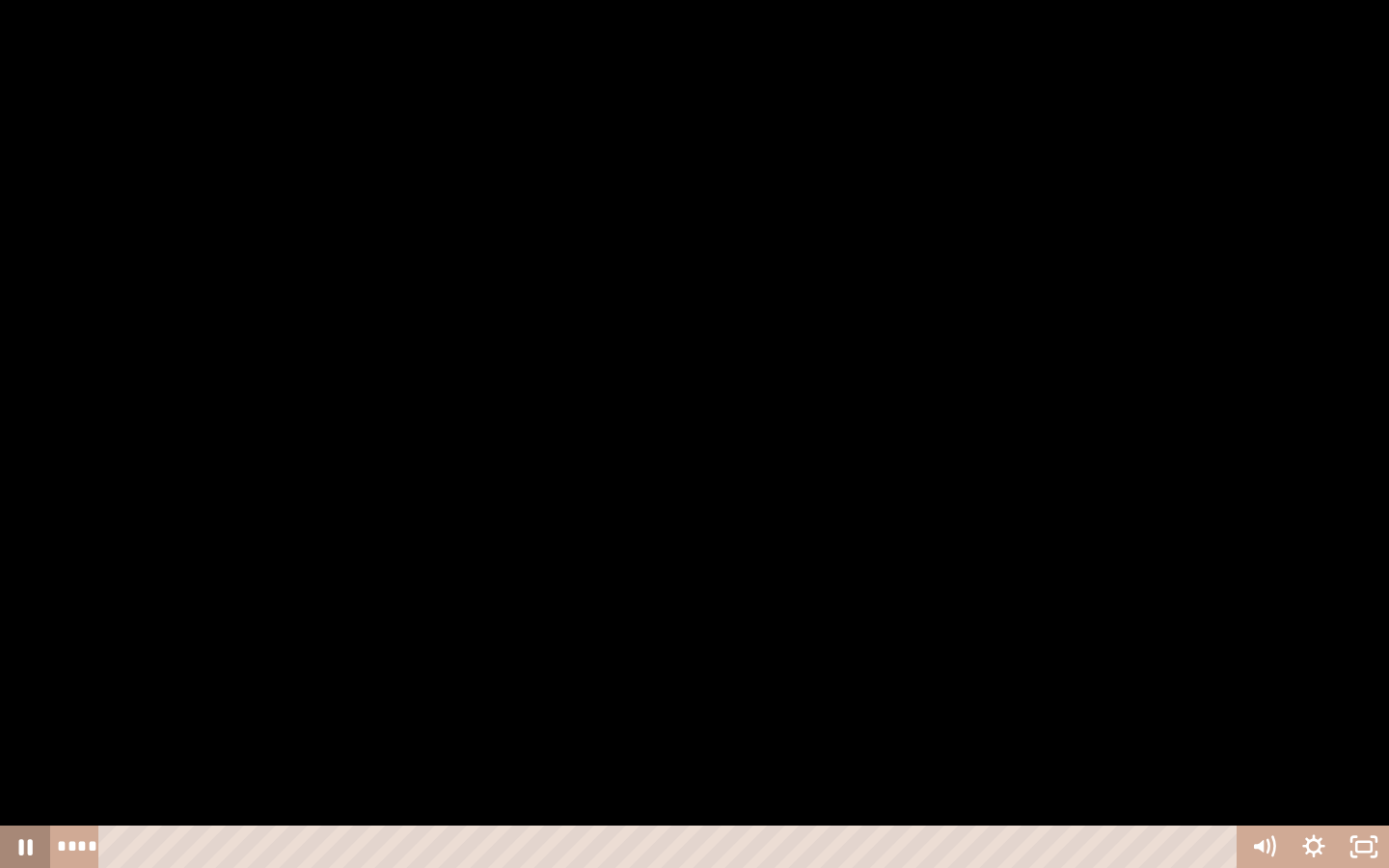 click 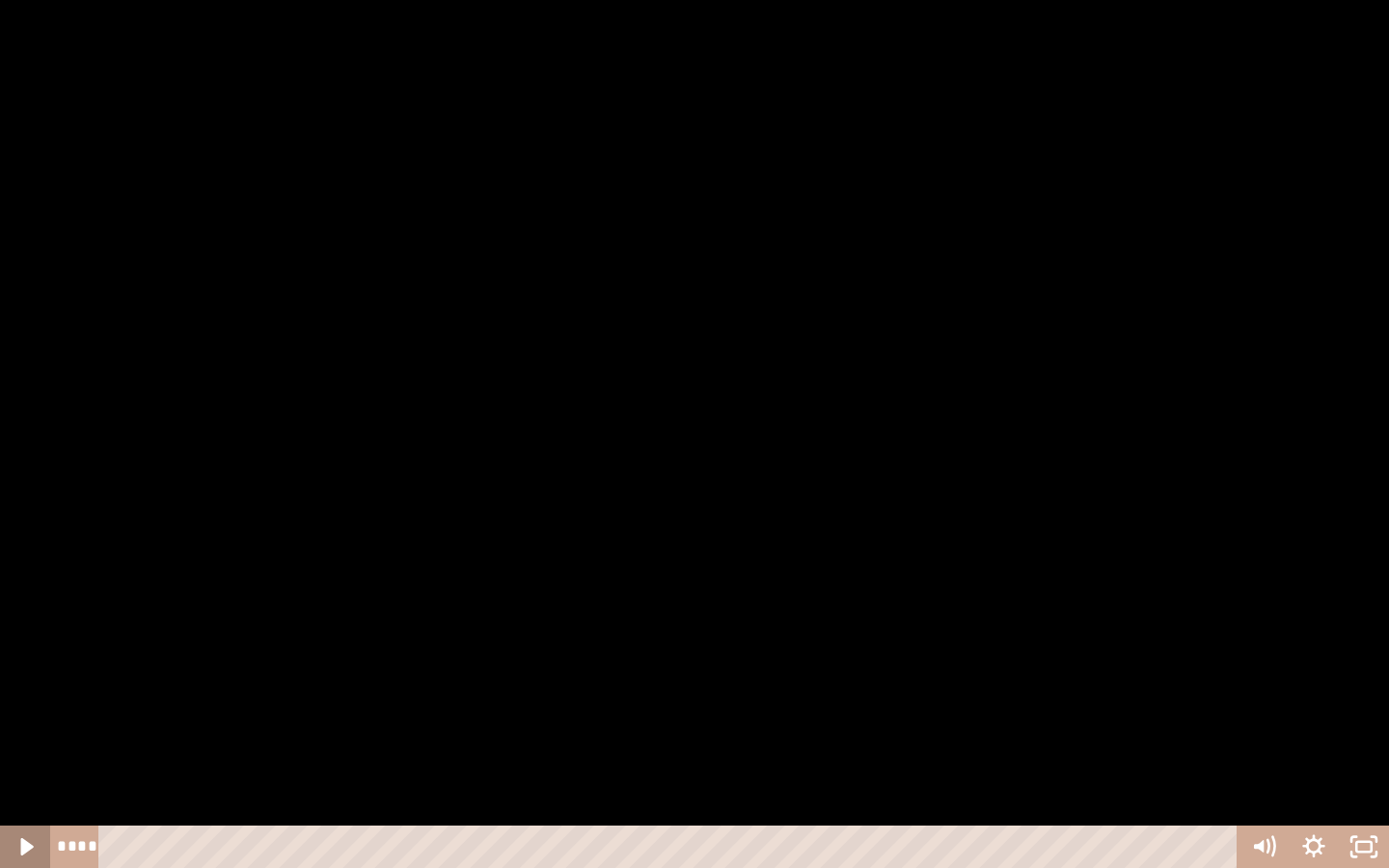 click 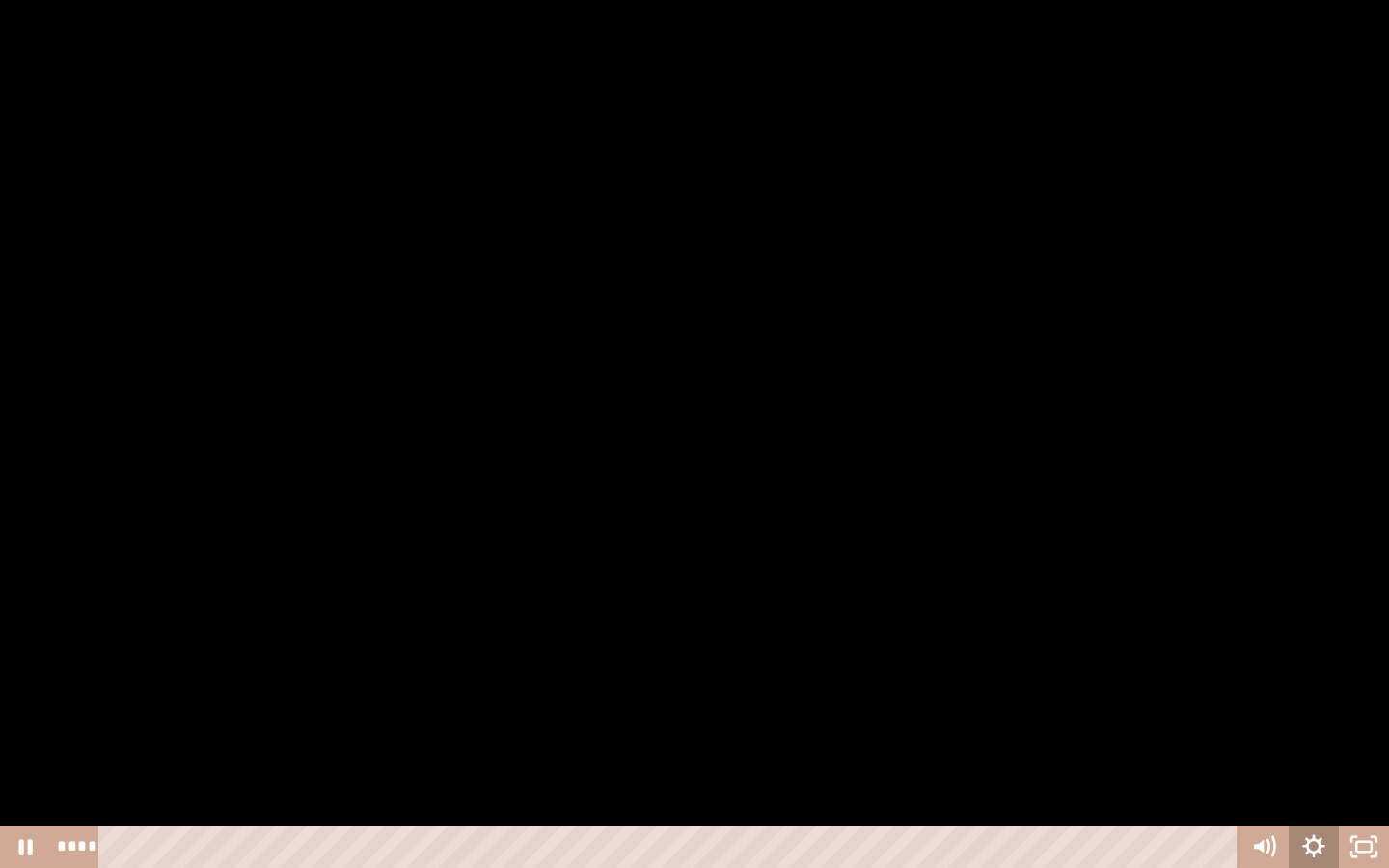 click 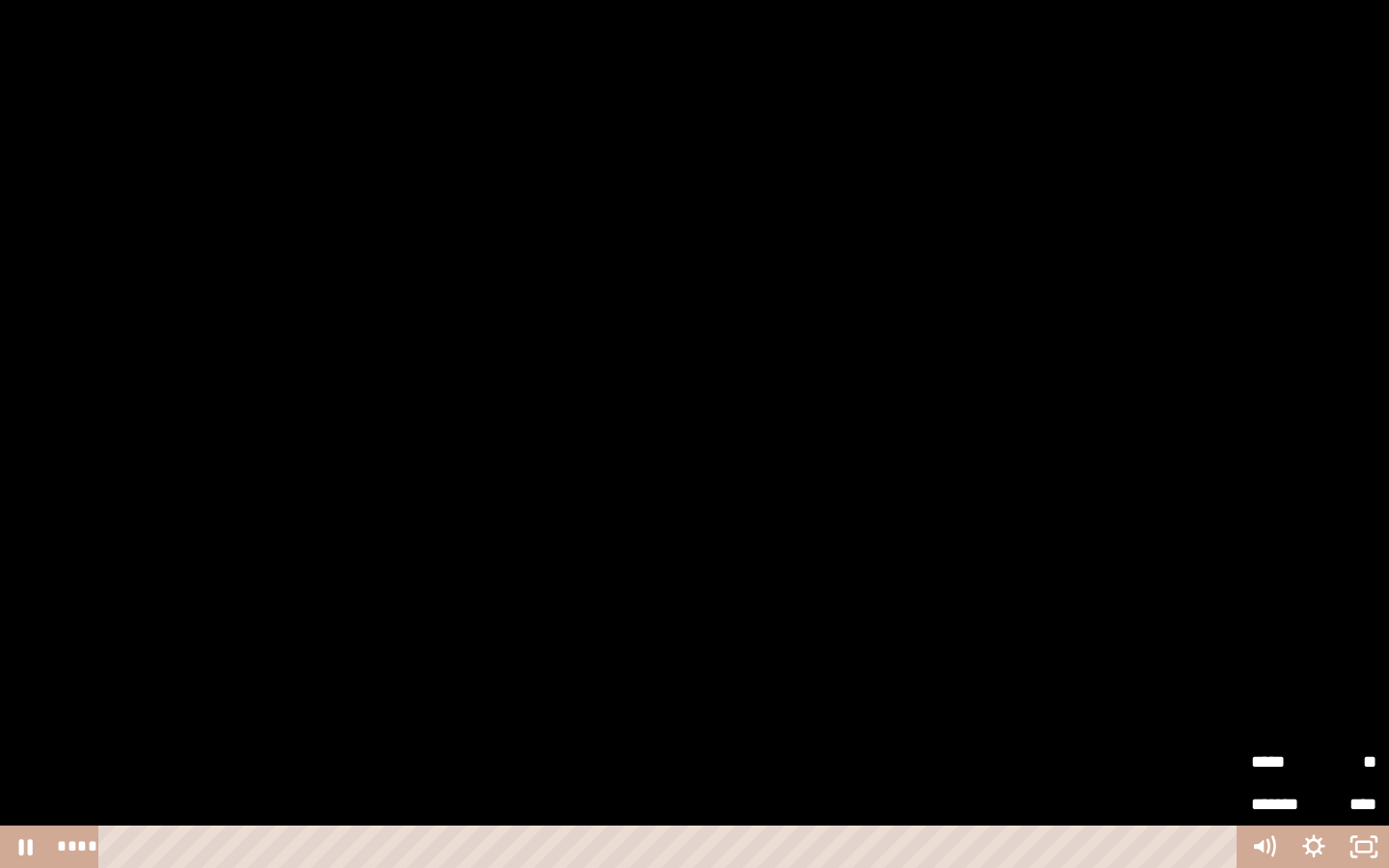 click on "**" at bounding box center [1345, 762] 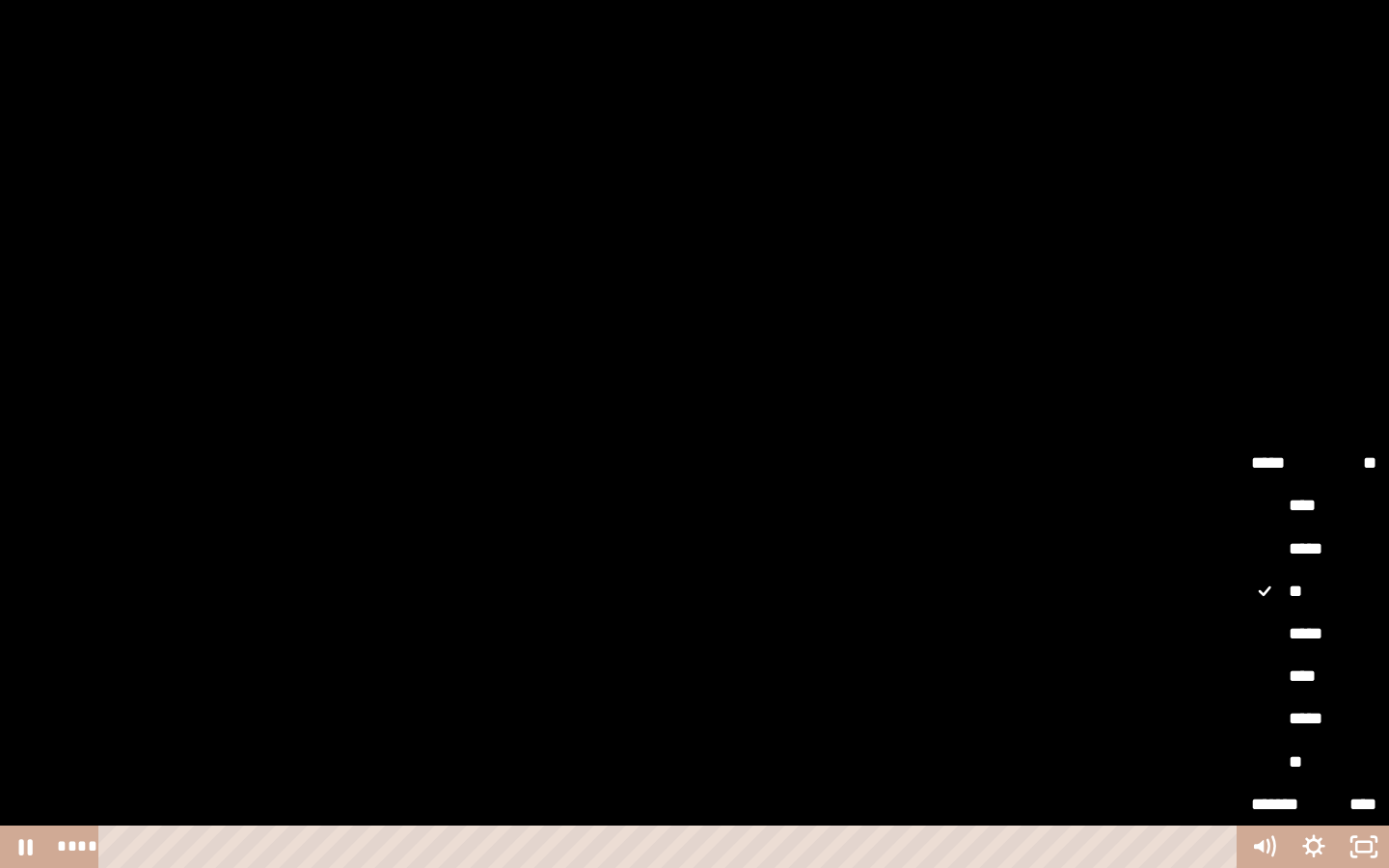 click on "*****" at bounding box center [1314, 635] 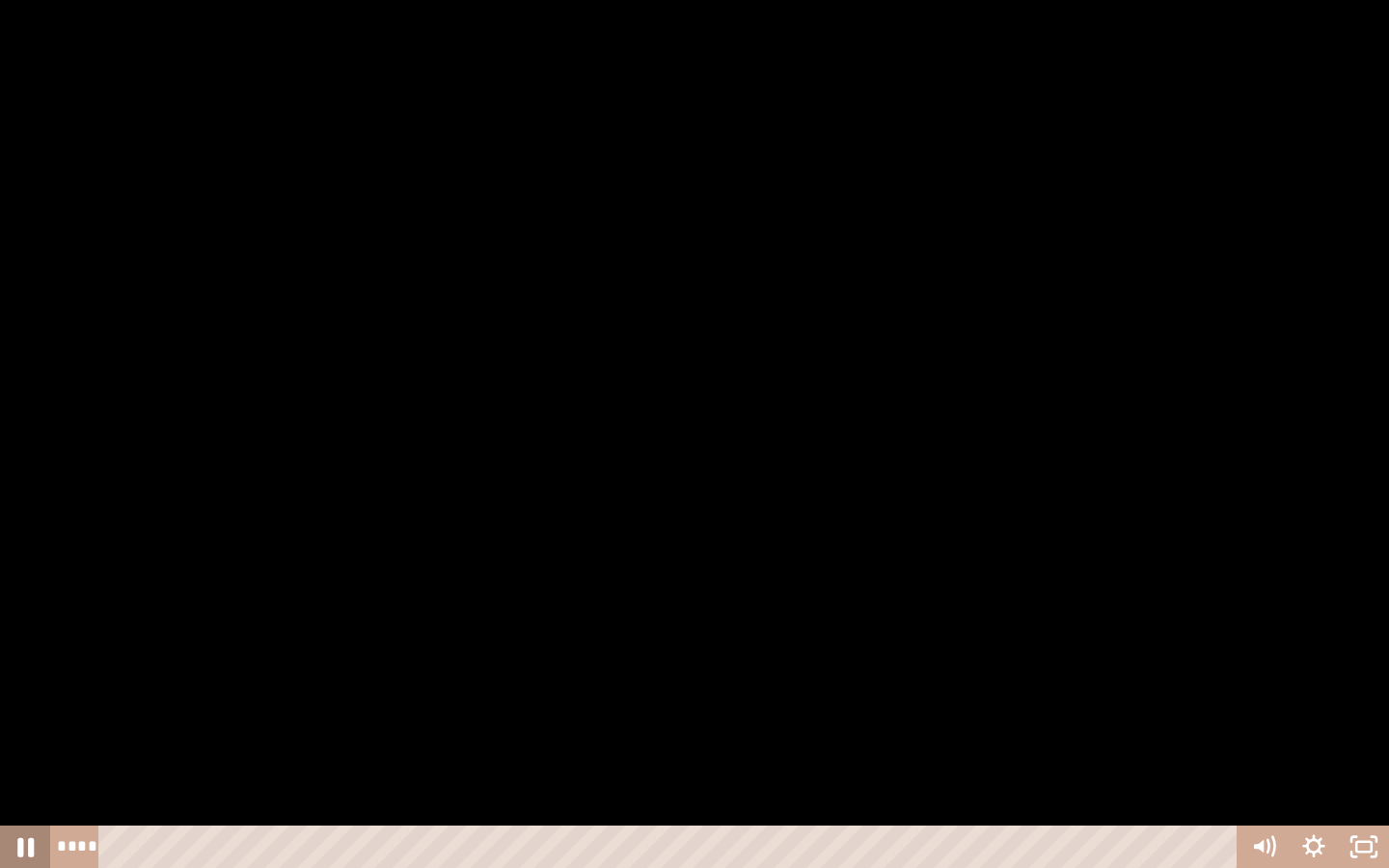 click 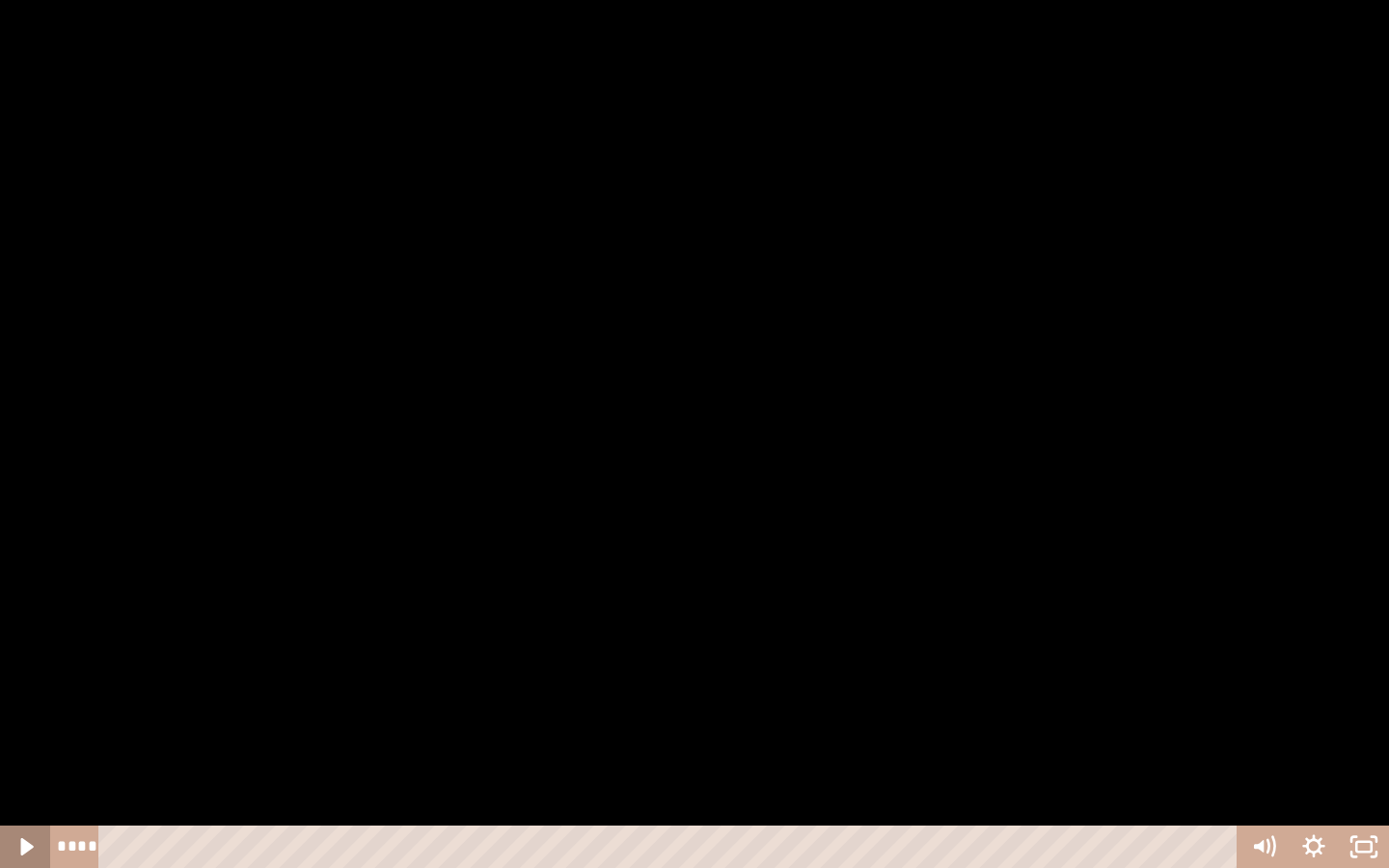 click 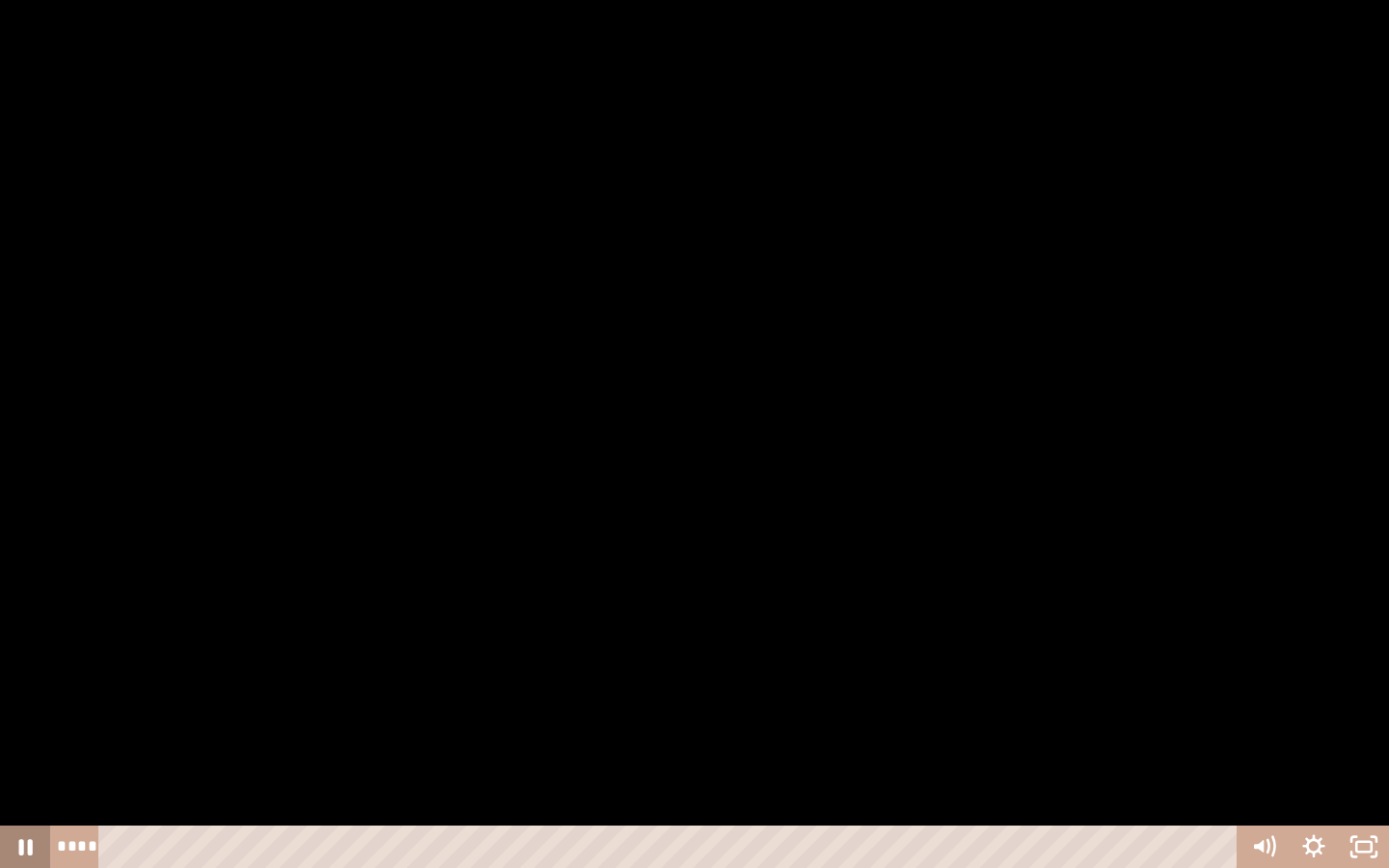 click 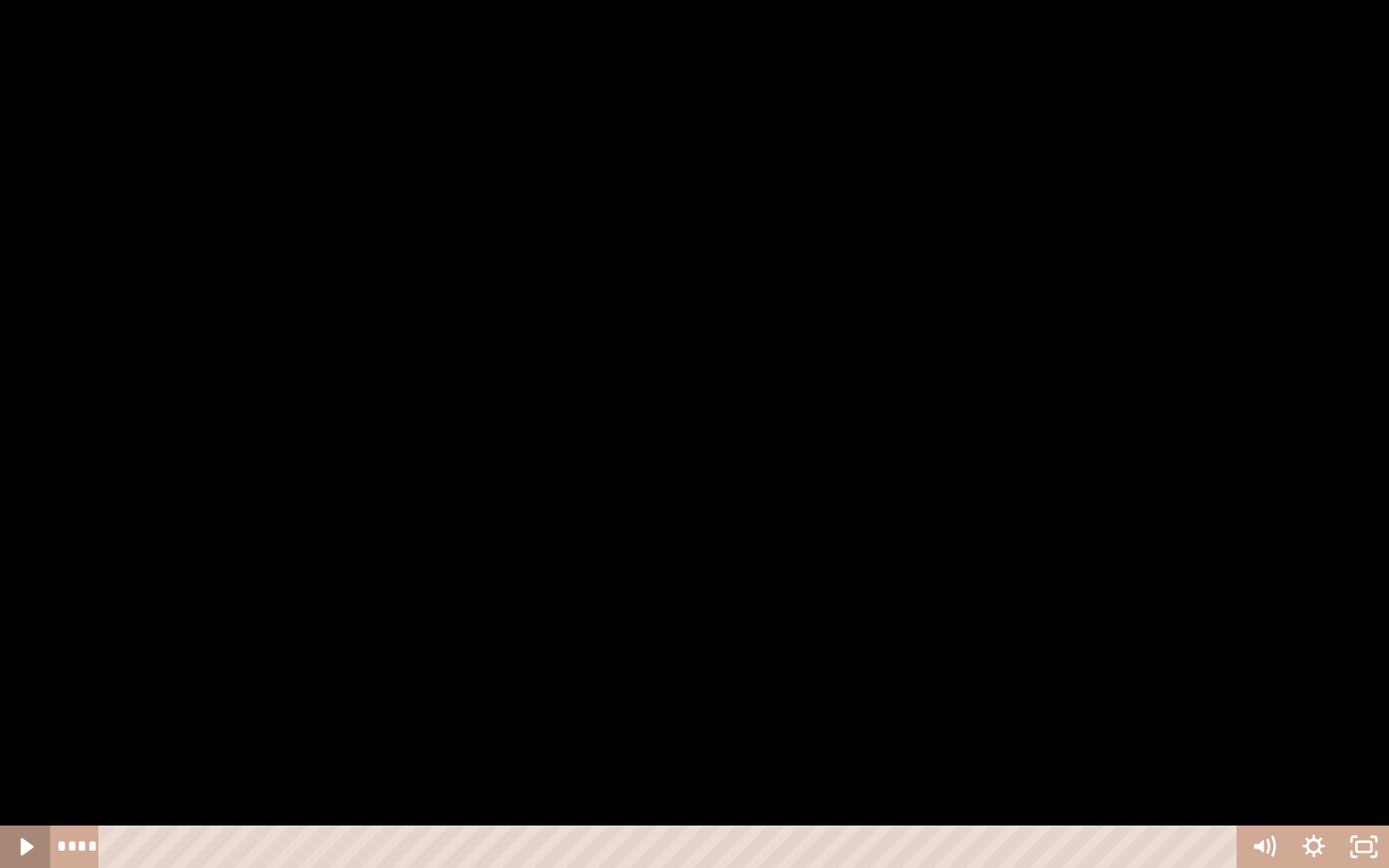 click 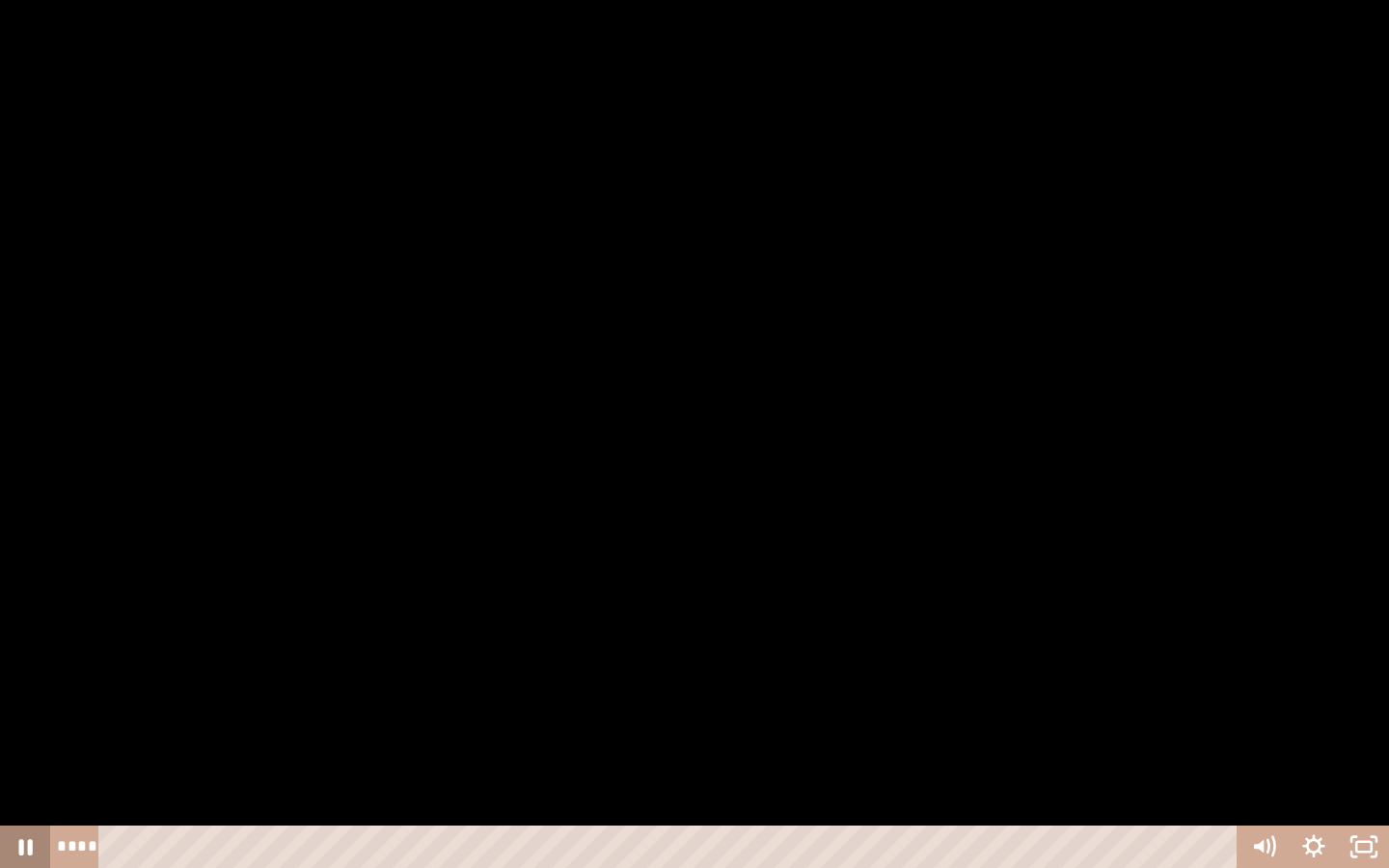 click 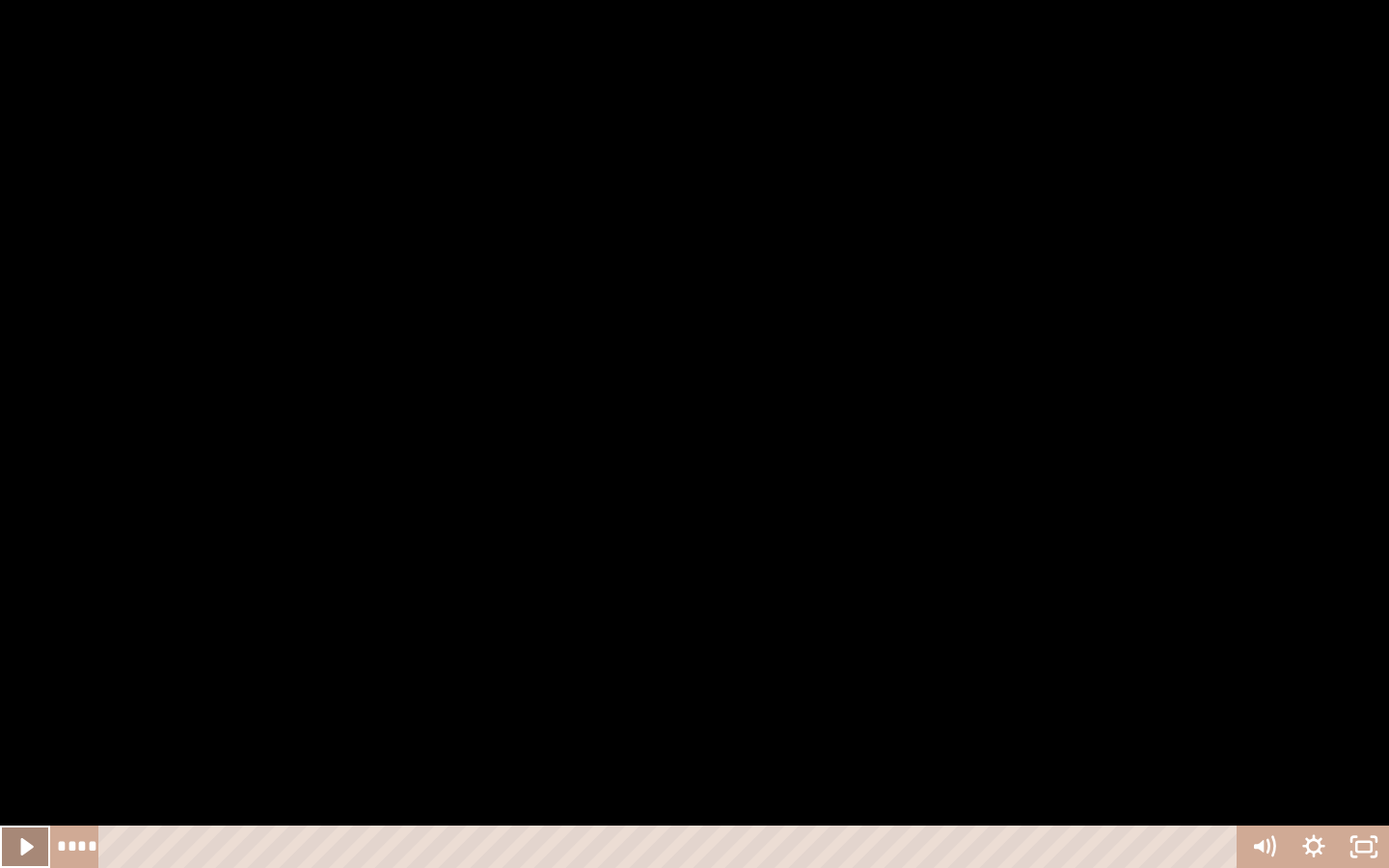 click 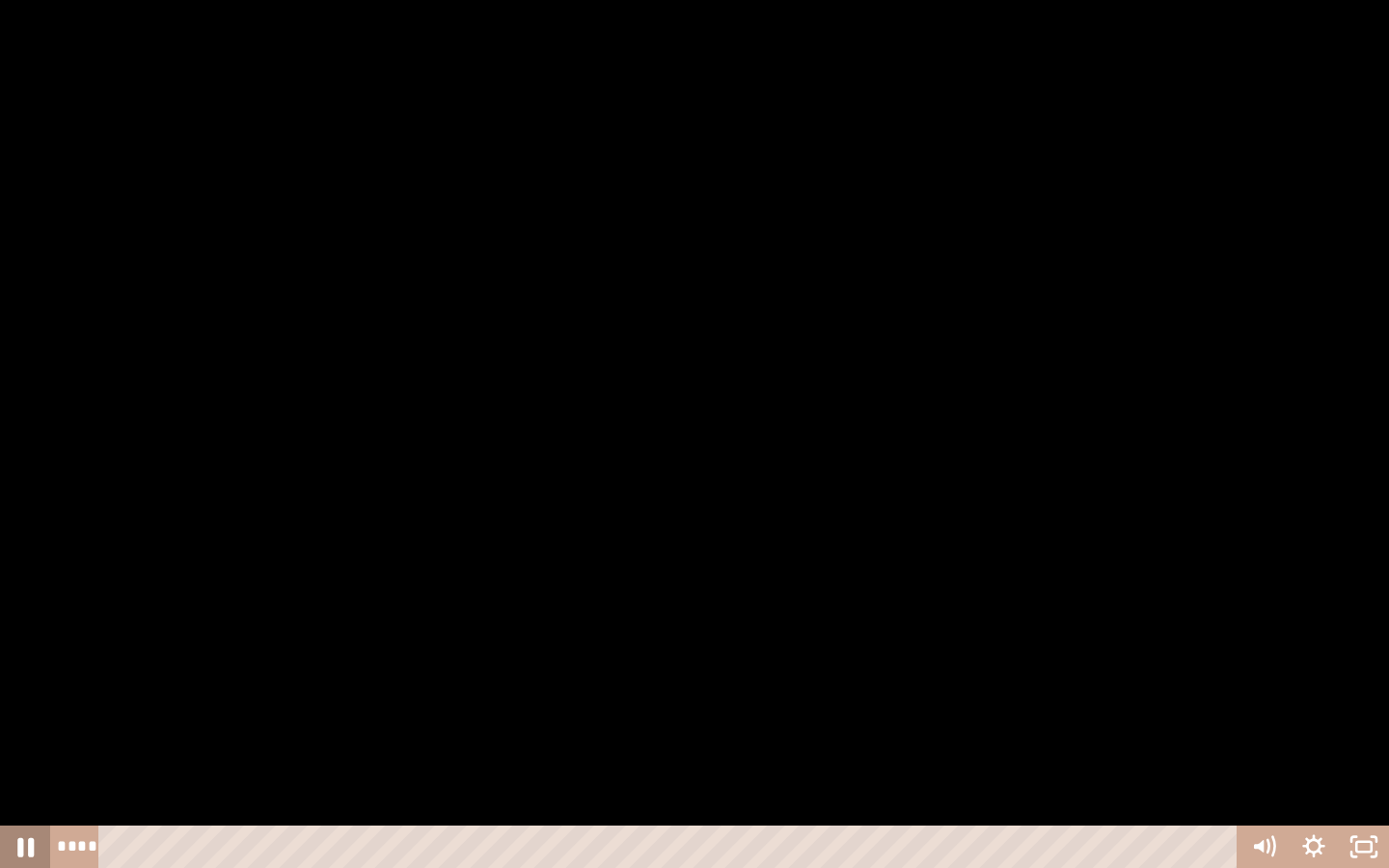click 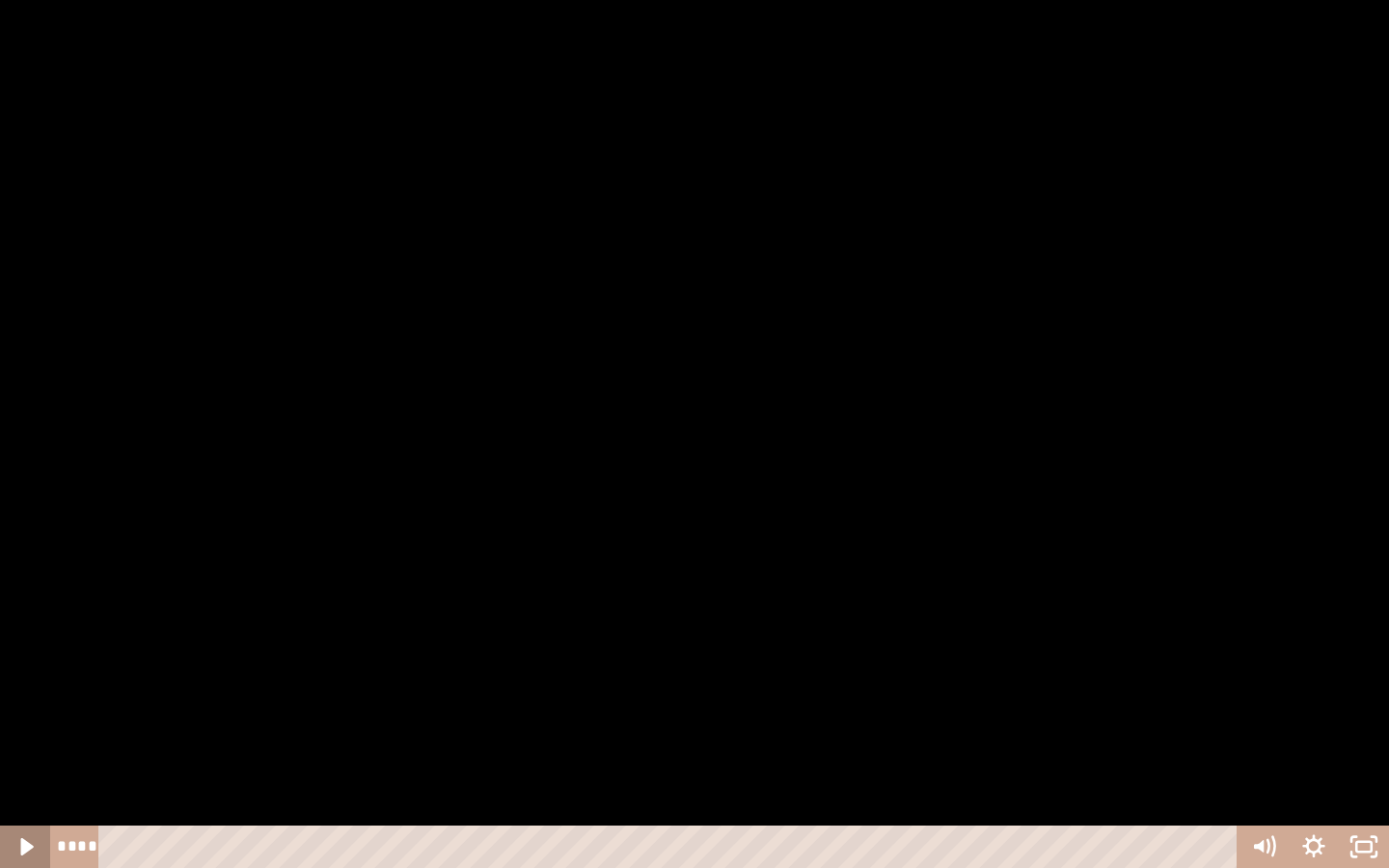 click 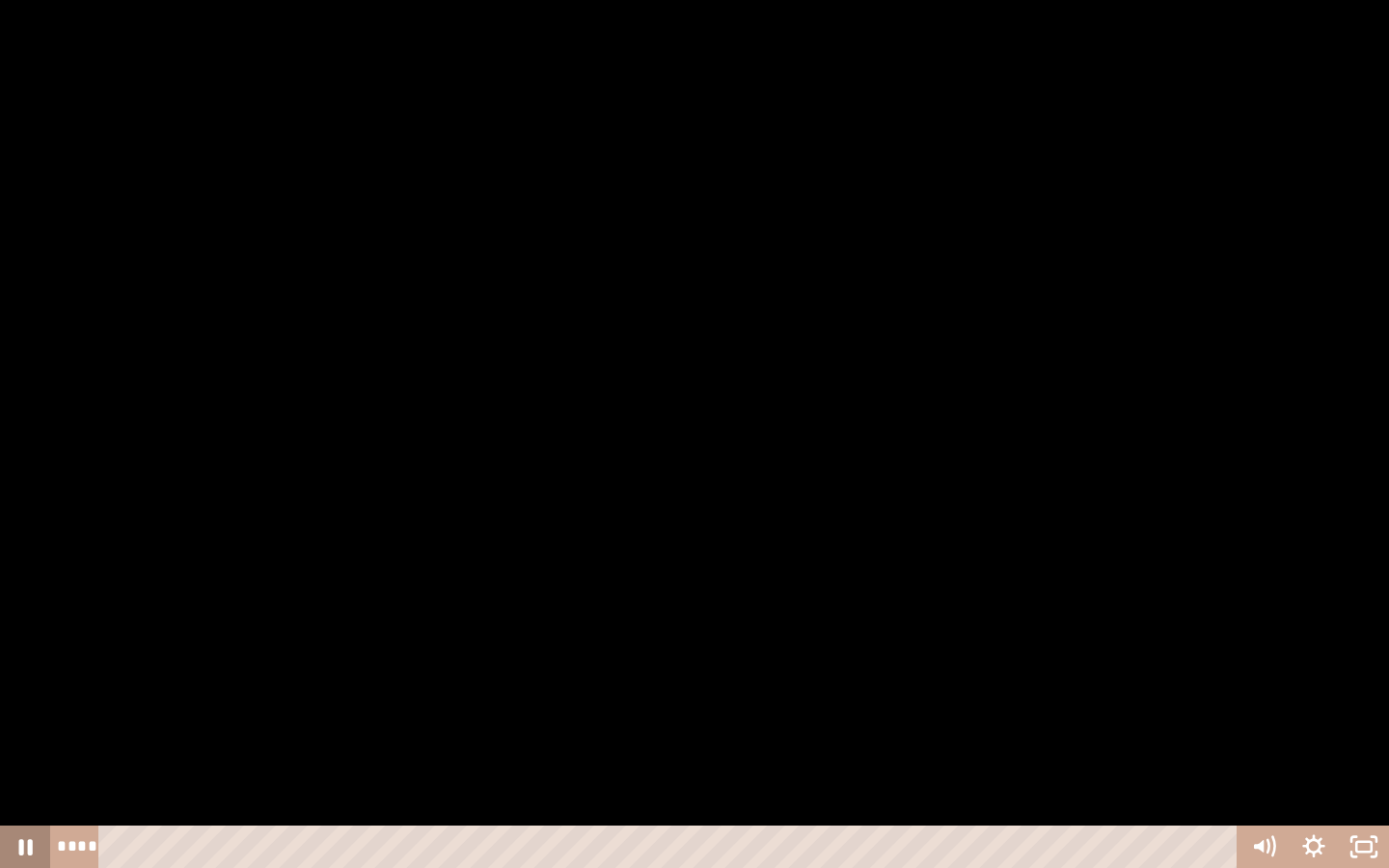 click 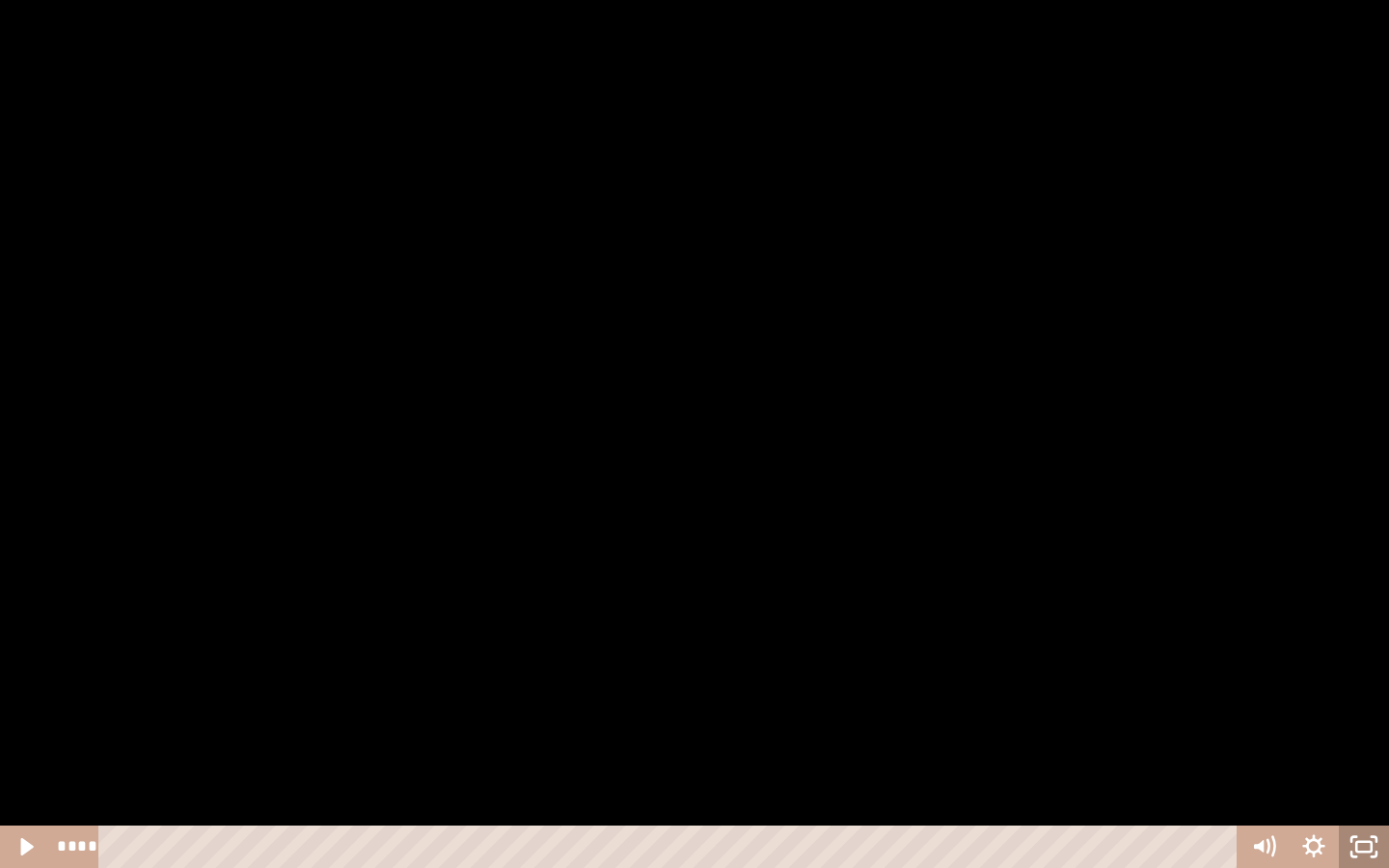 click 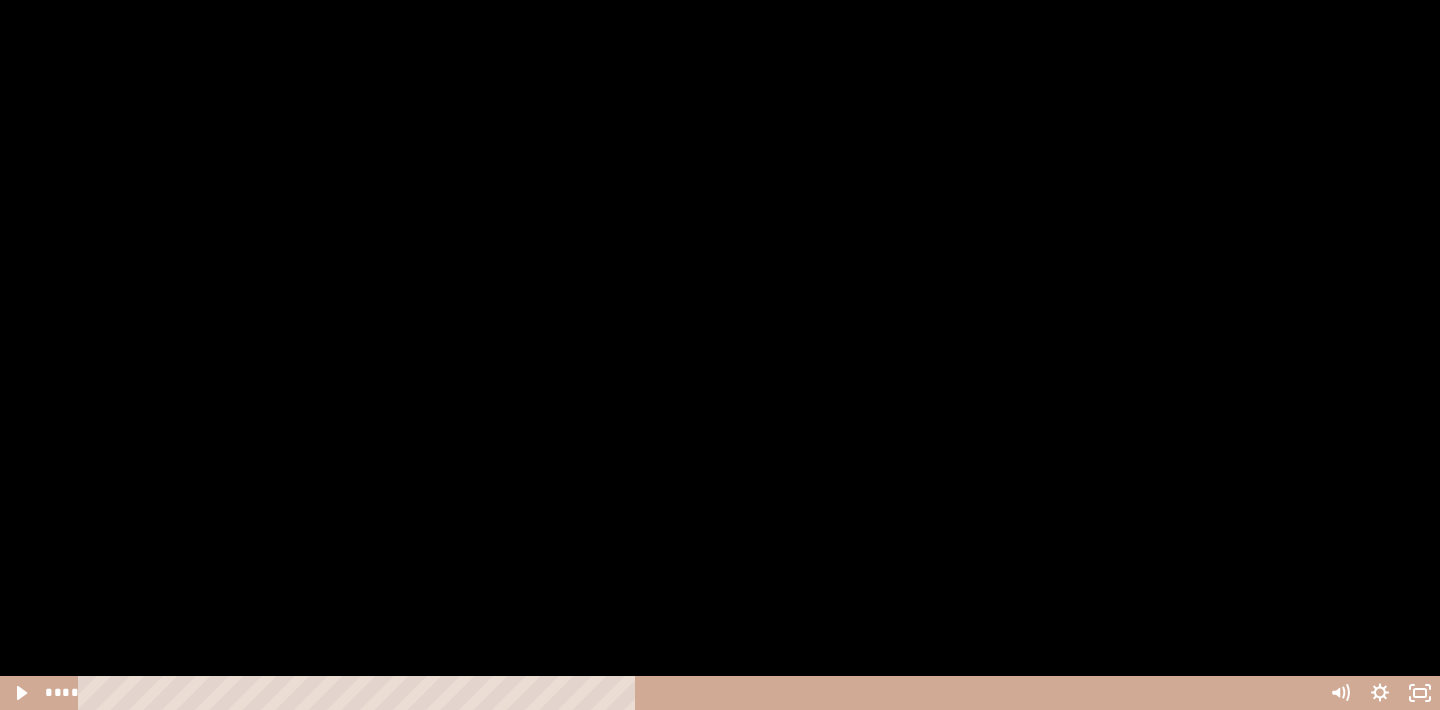 scroll, scrollTop: 877, scrollLeft: 0, axis: vertical 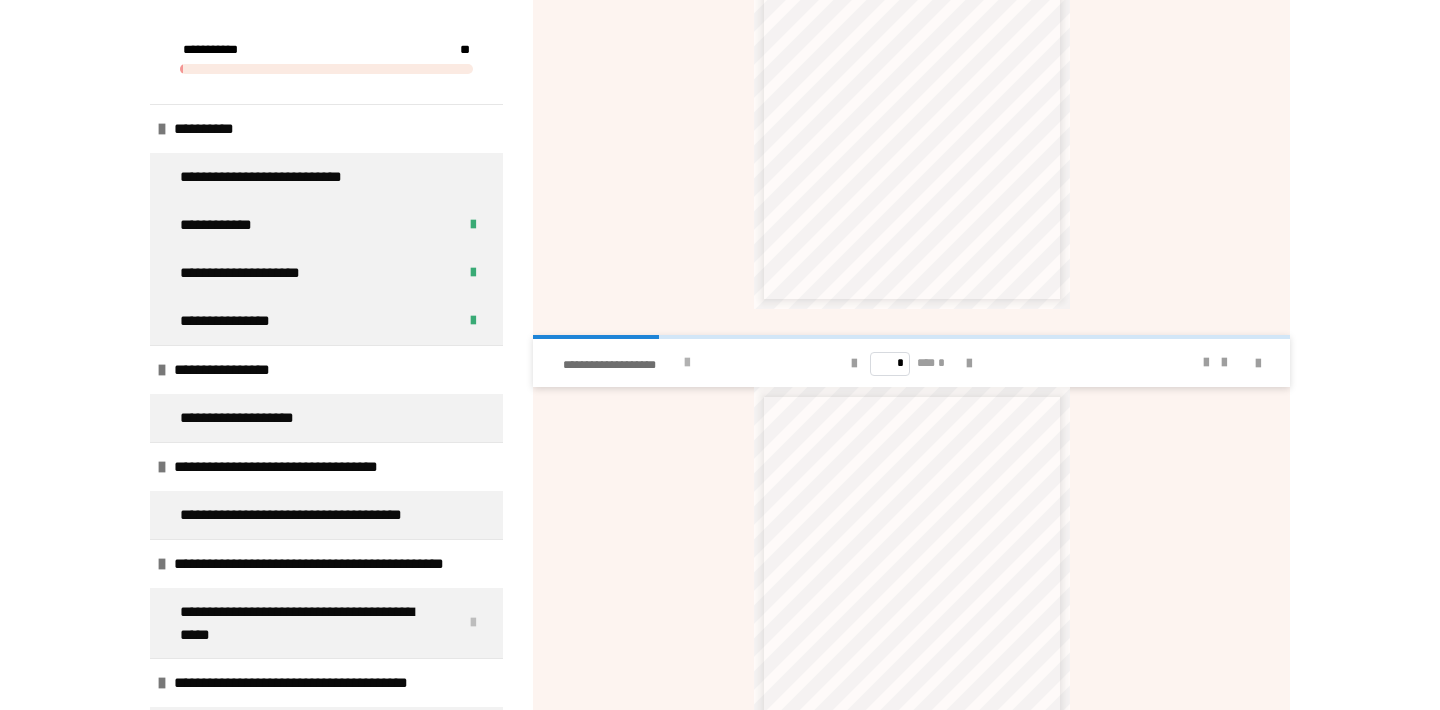 click at bounding box center (687, 363) 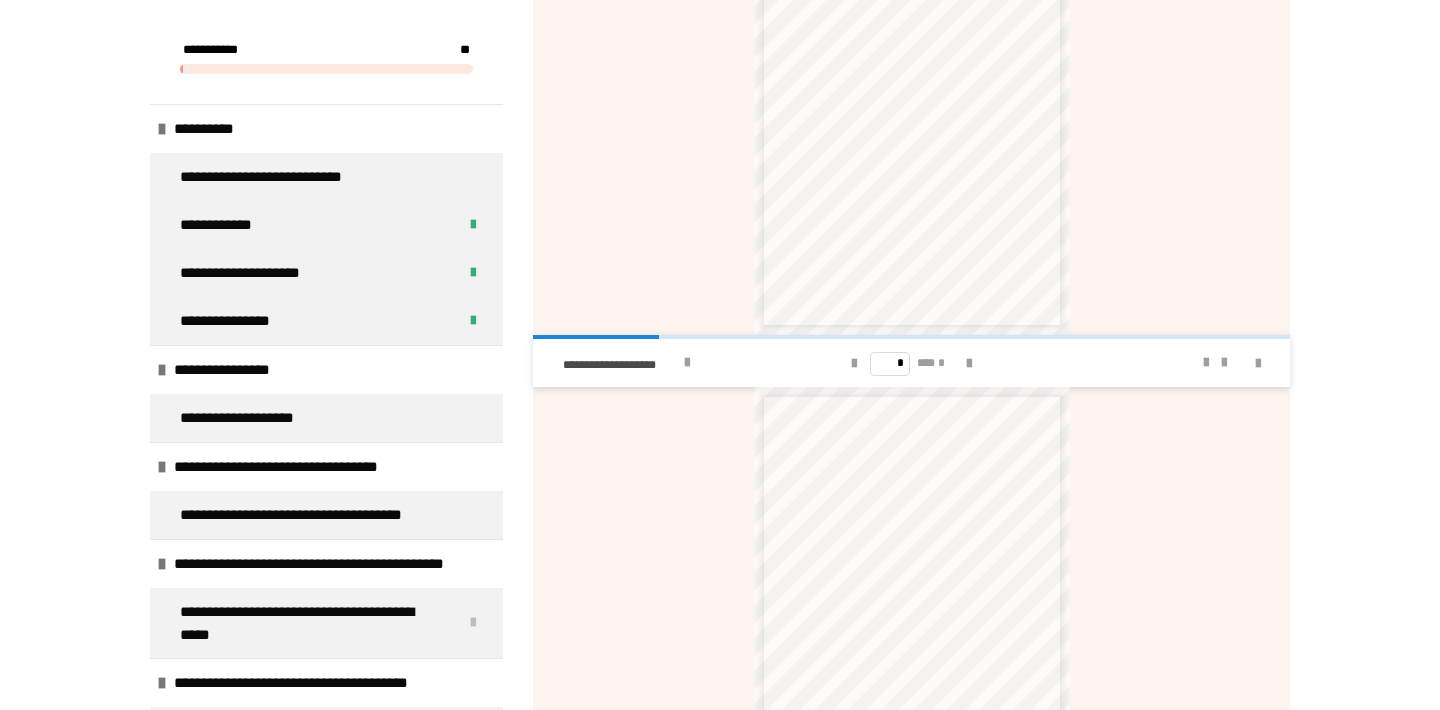 scroll, scrollTop: 0, scrollLeft: 0, axis: both 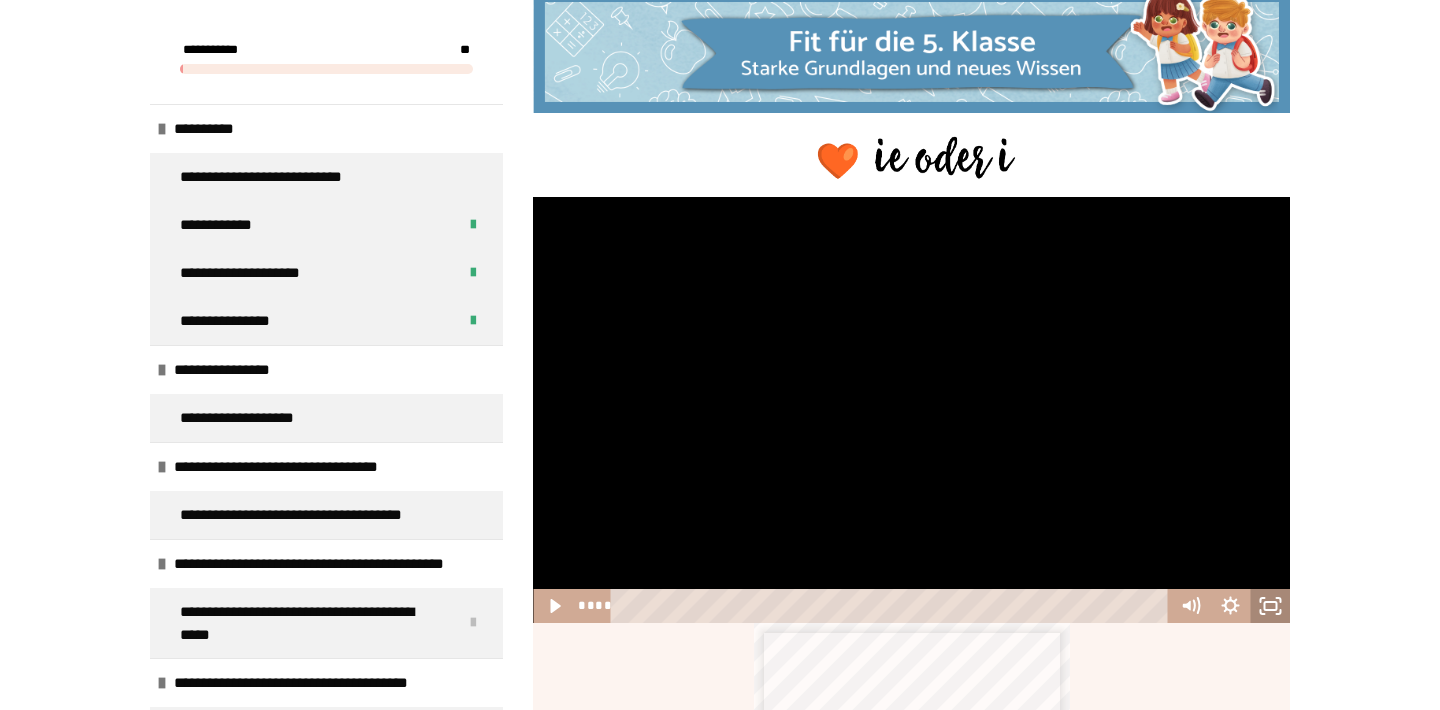 click 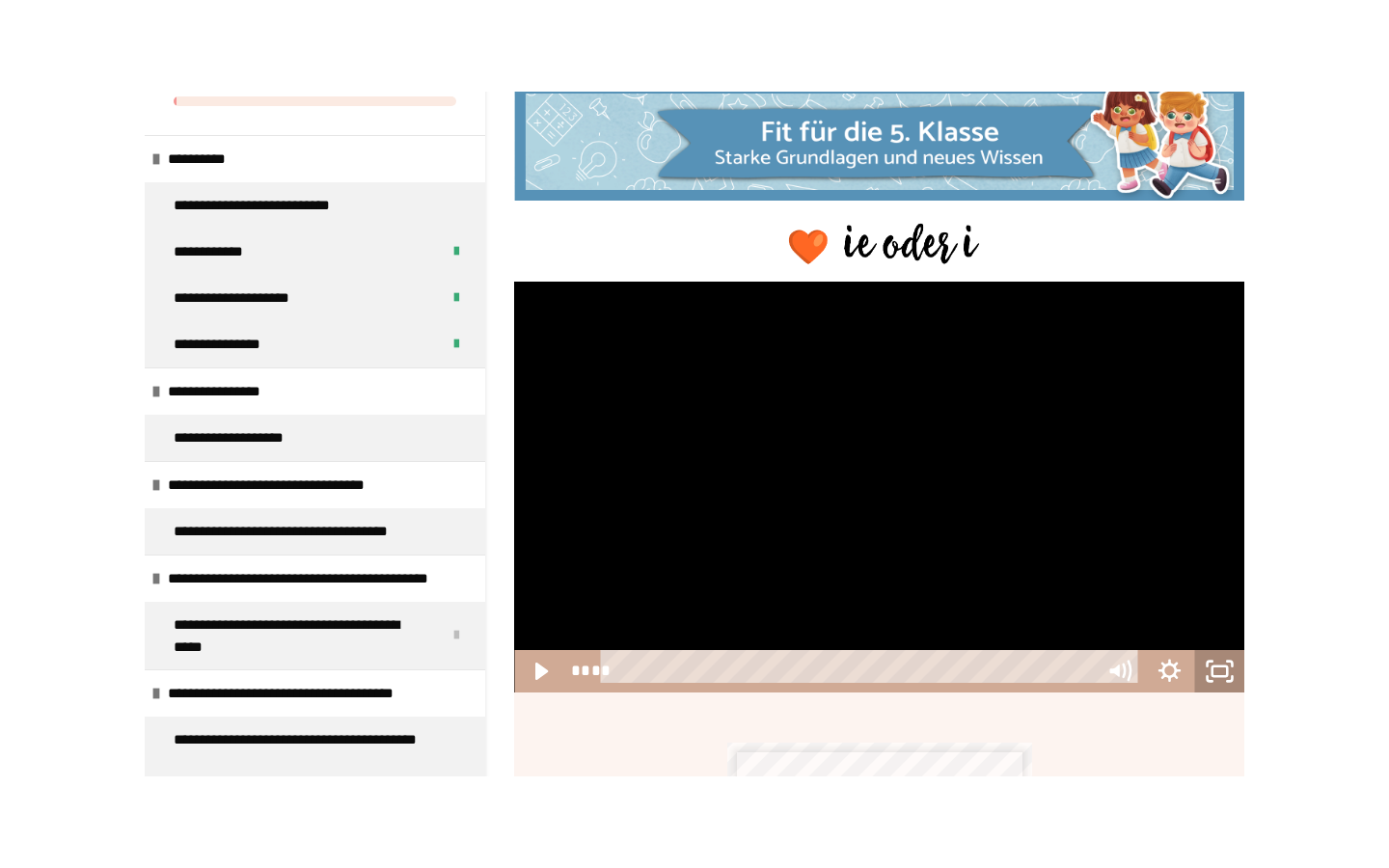 scroll, scrollTop: 0, scrollLeft: 0, axis: both 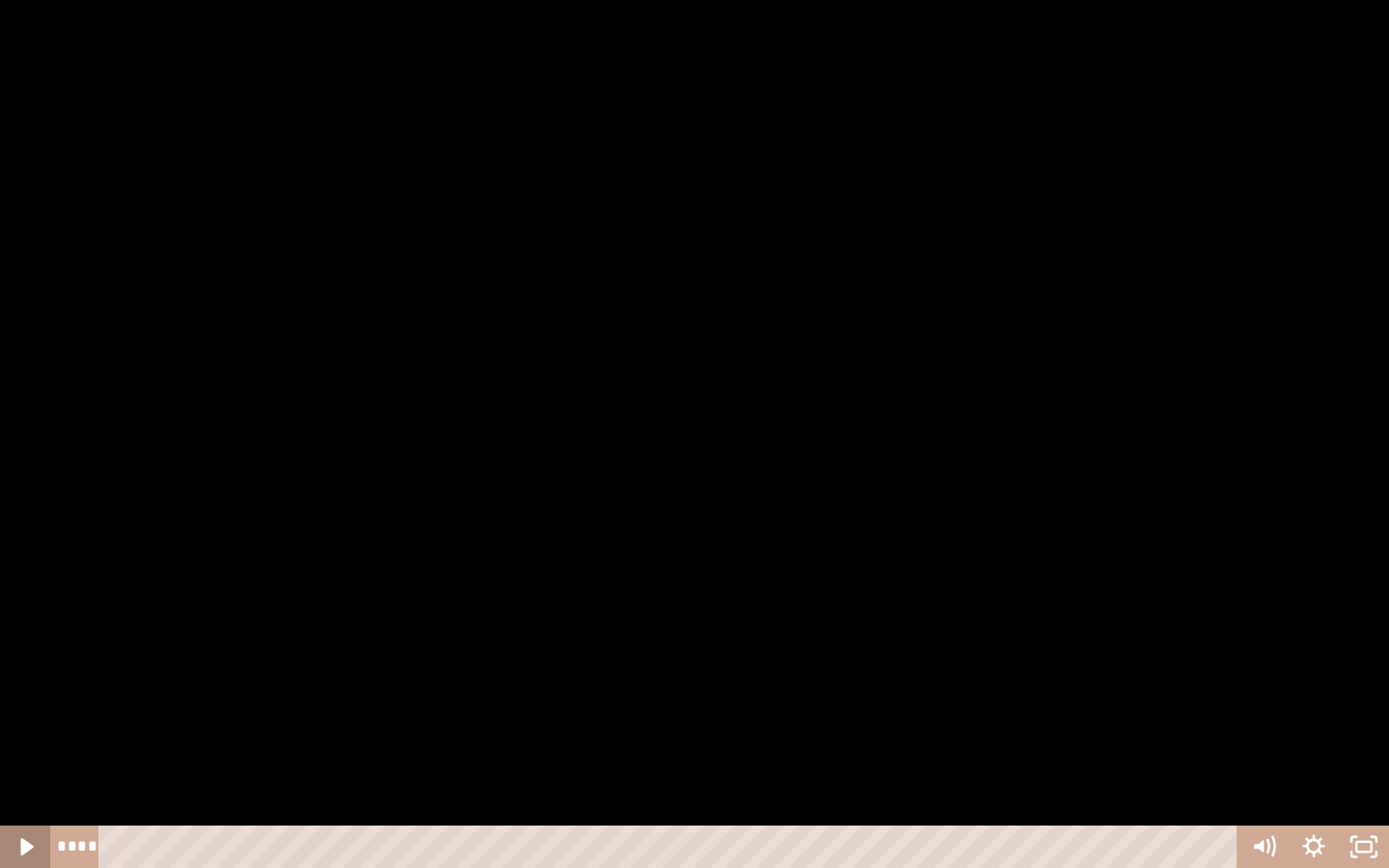 click 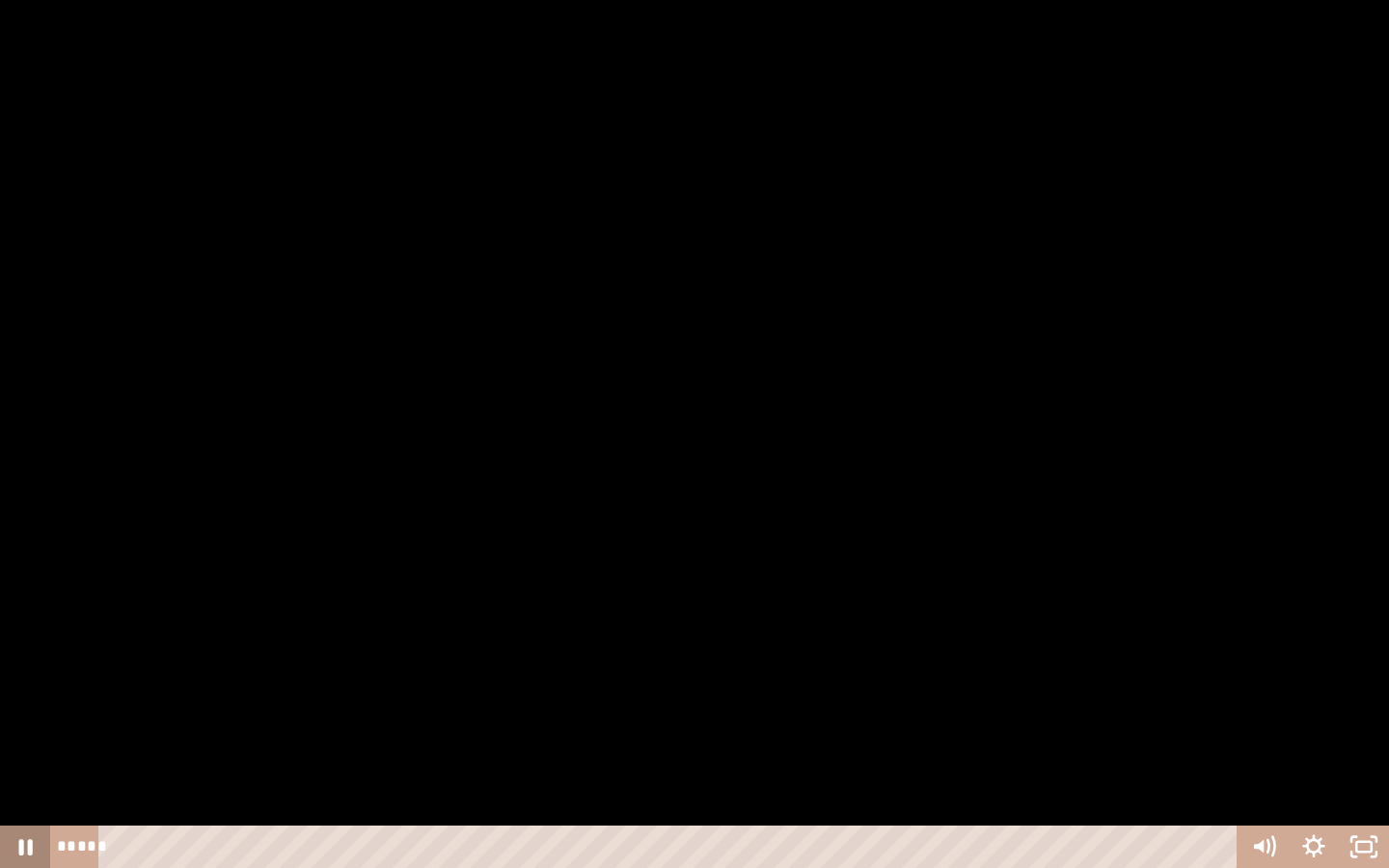click 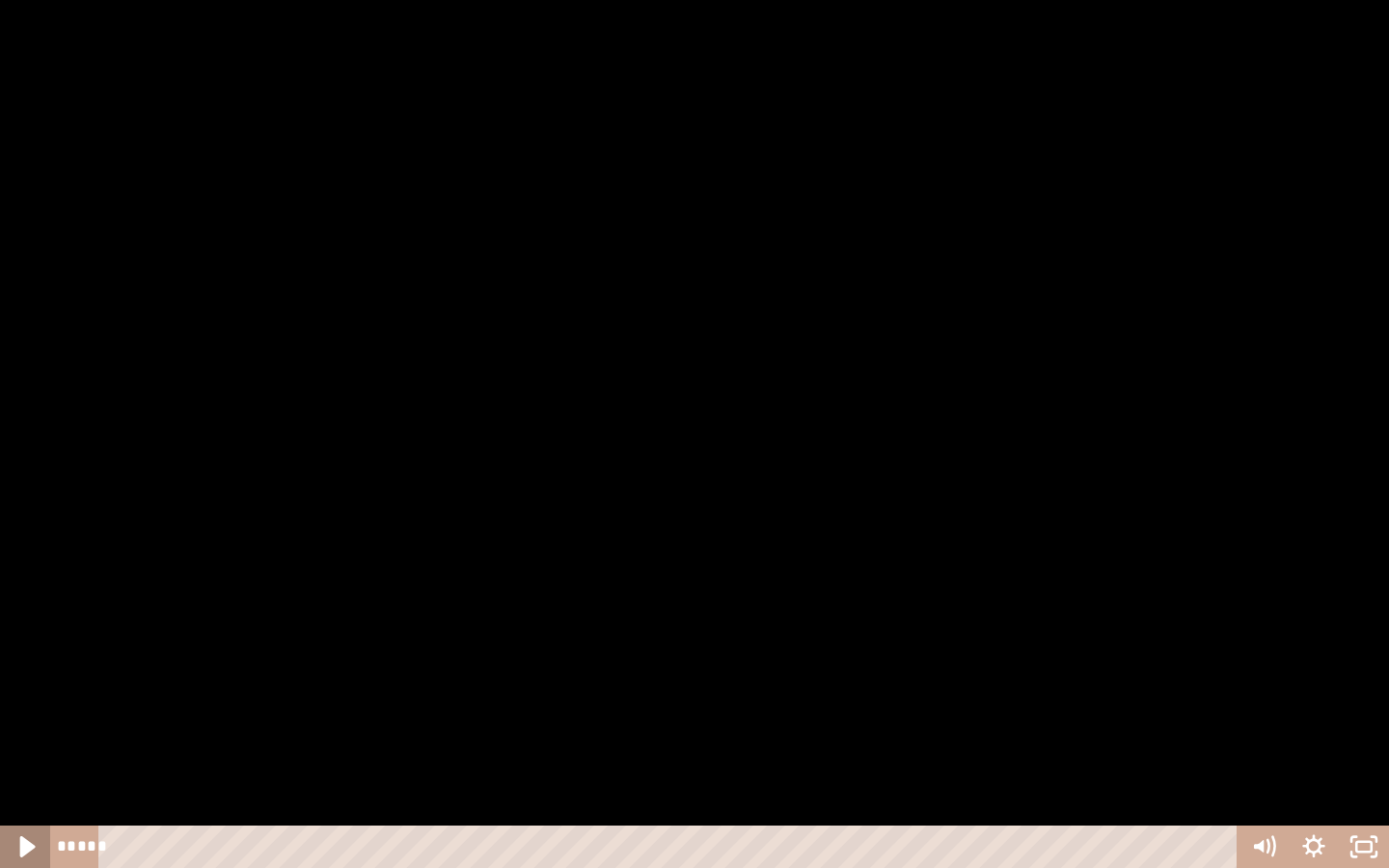 click 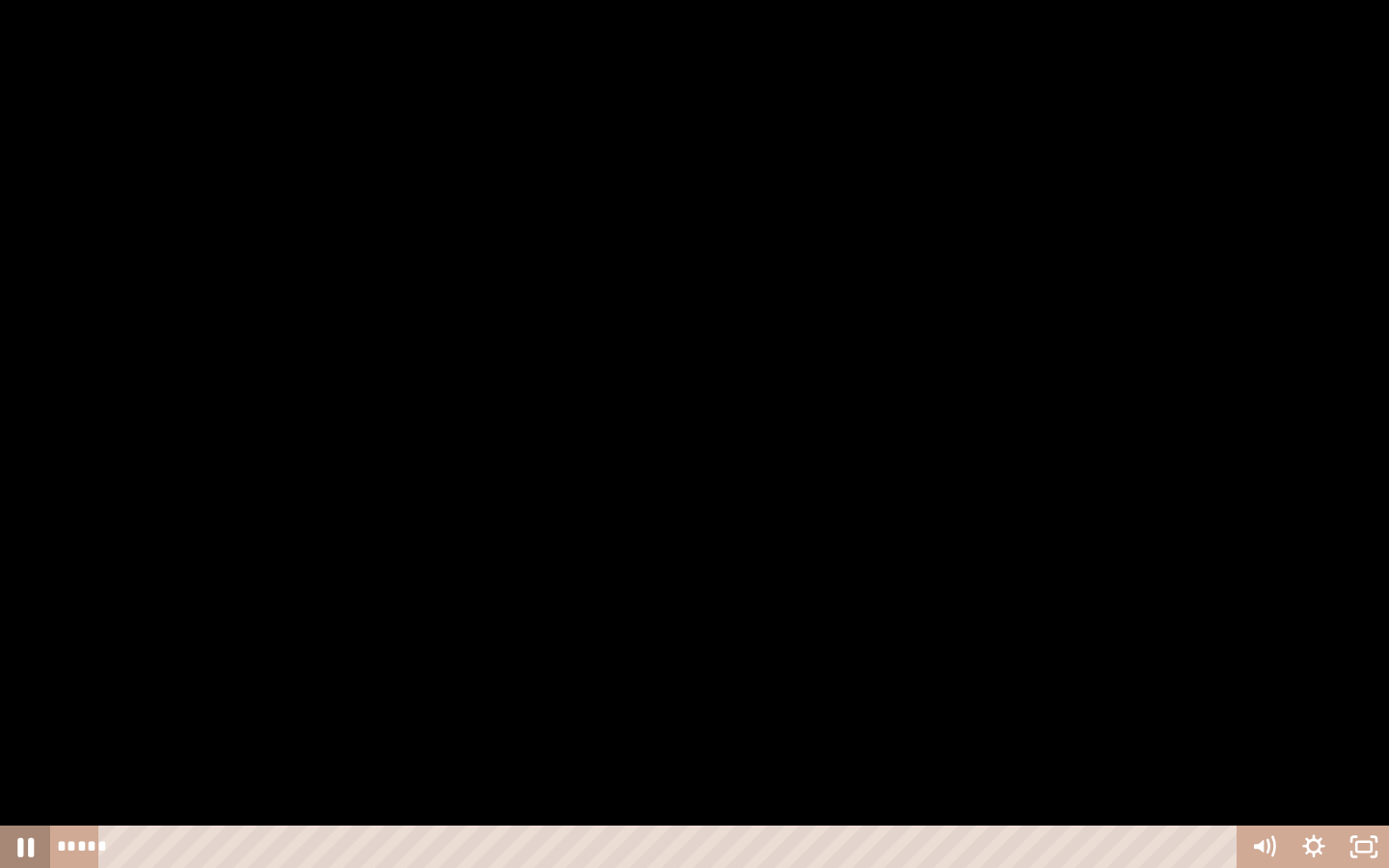 click 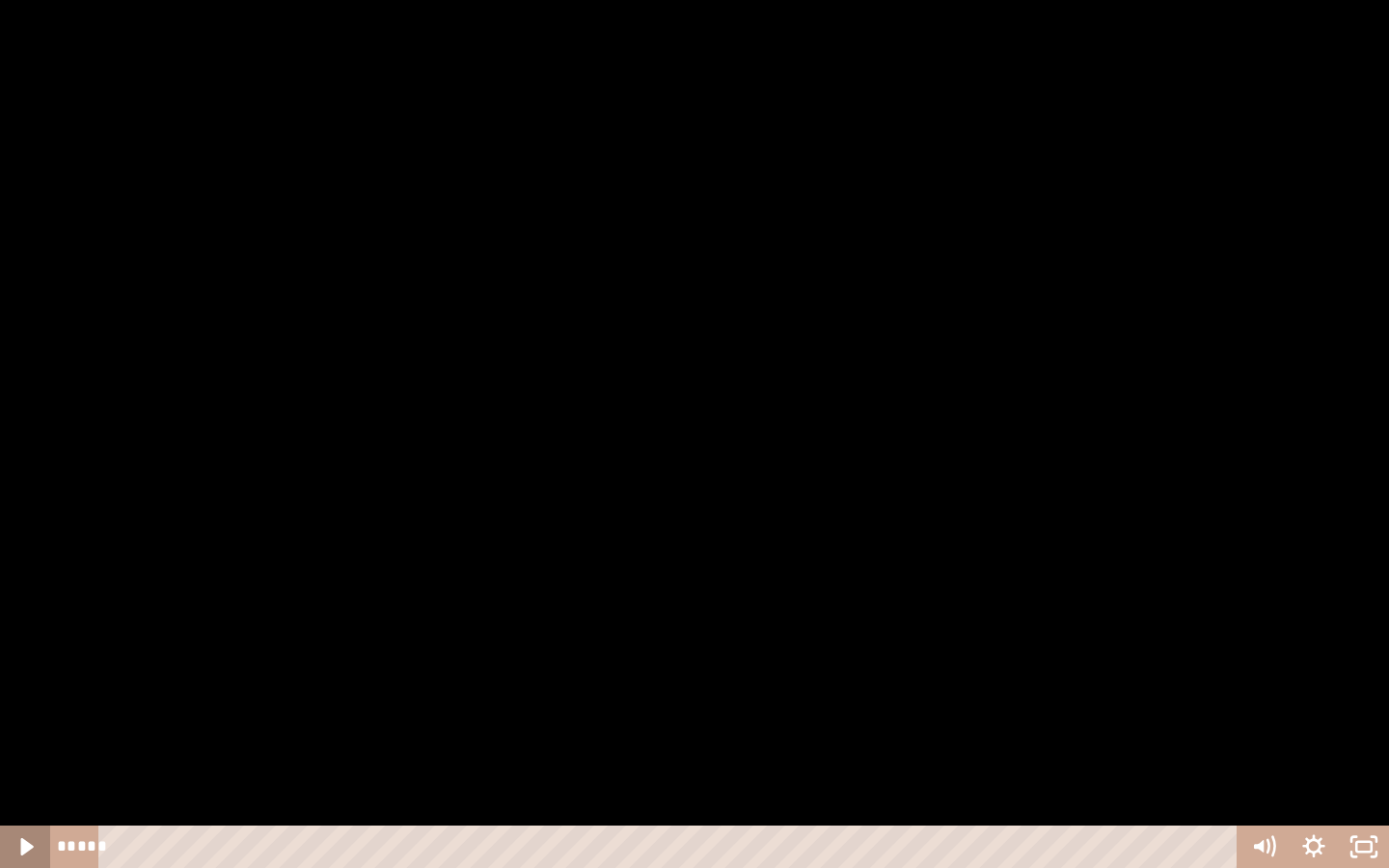 click 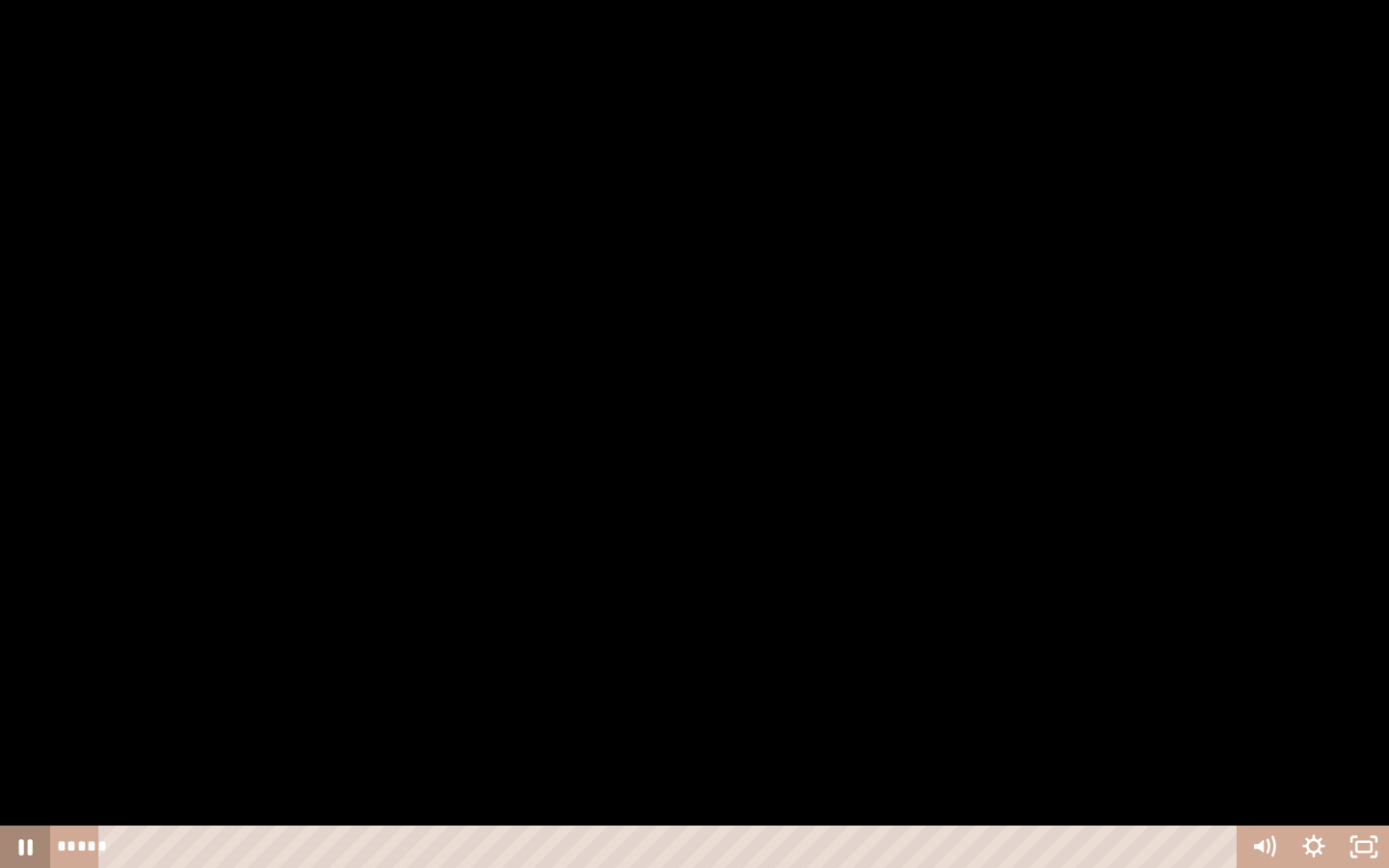 click 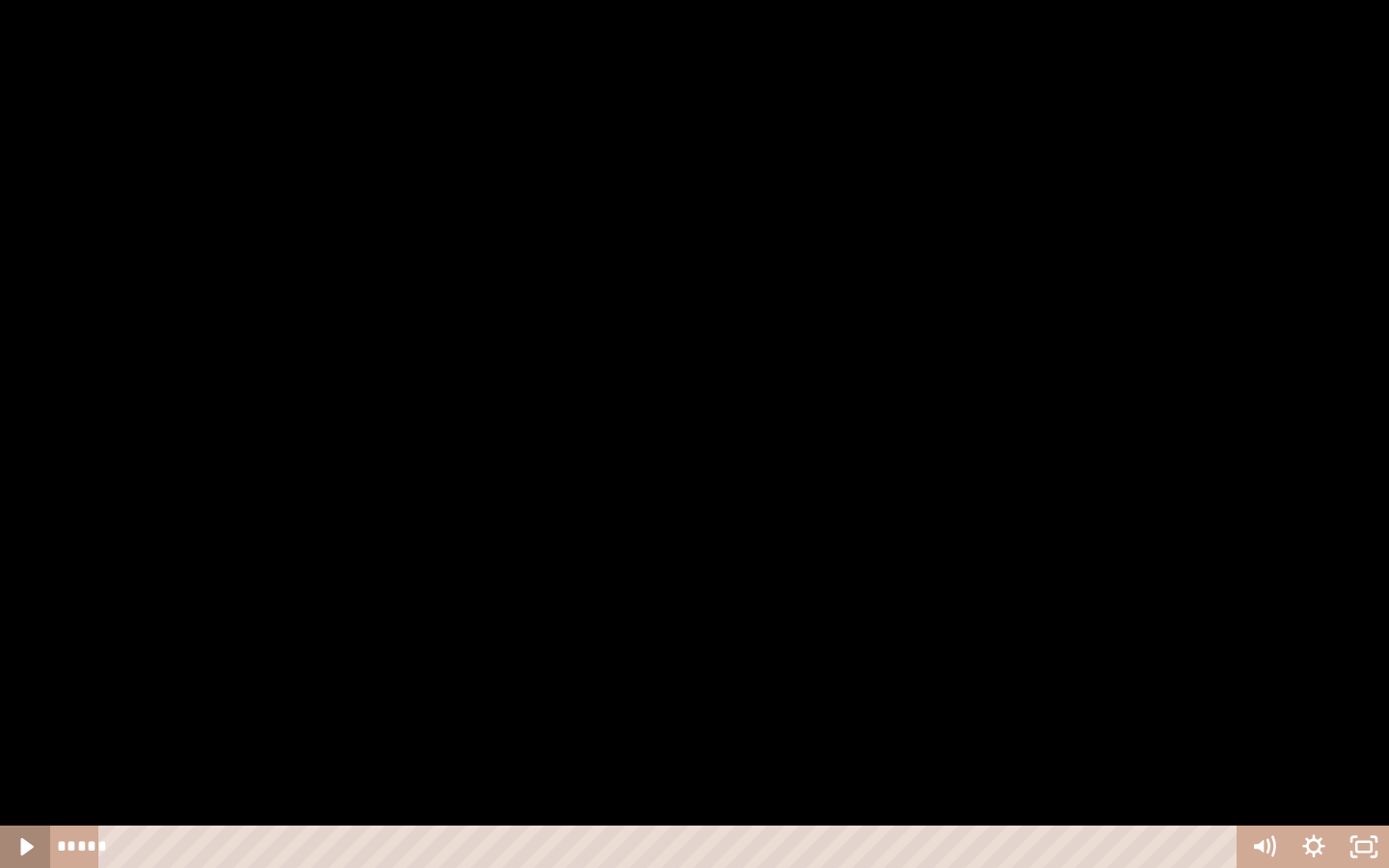 click 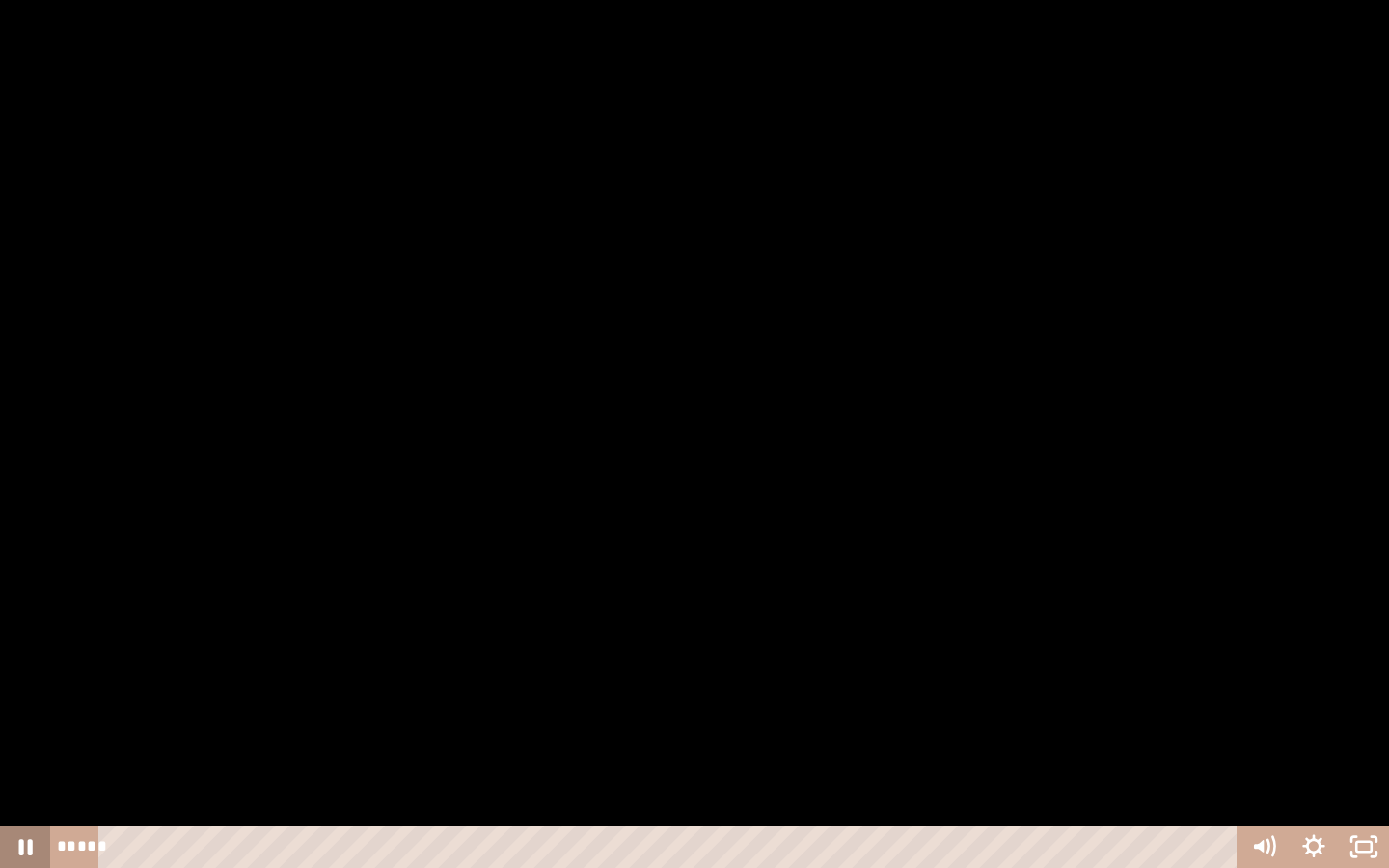 click 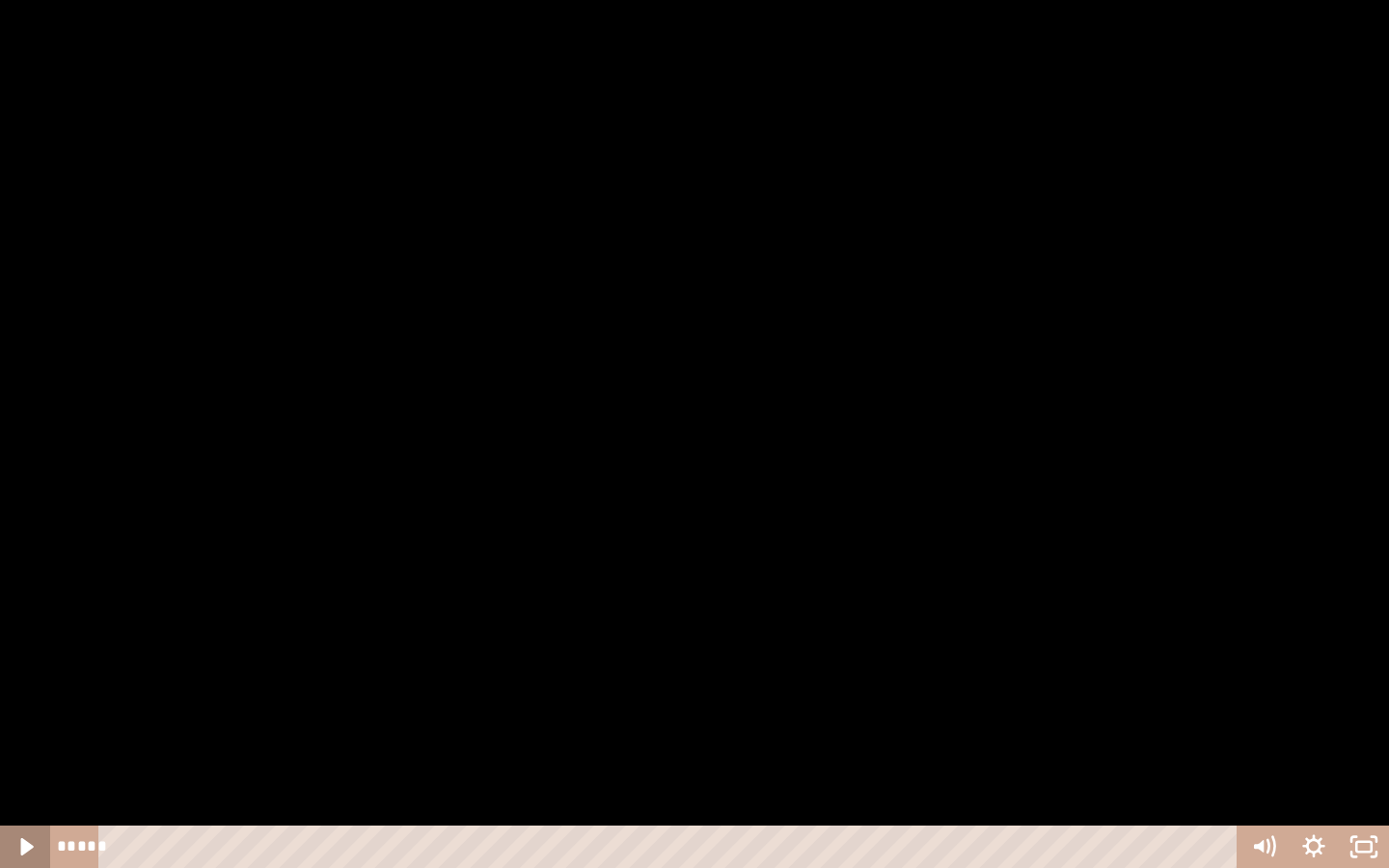 click 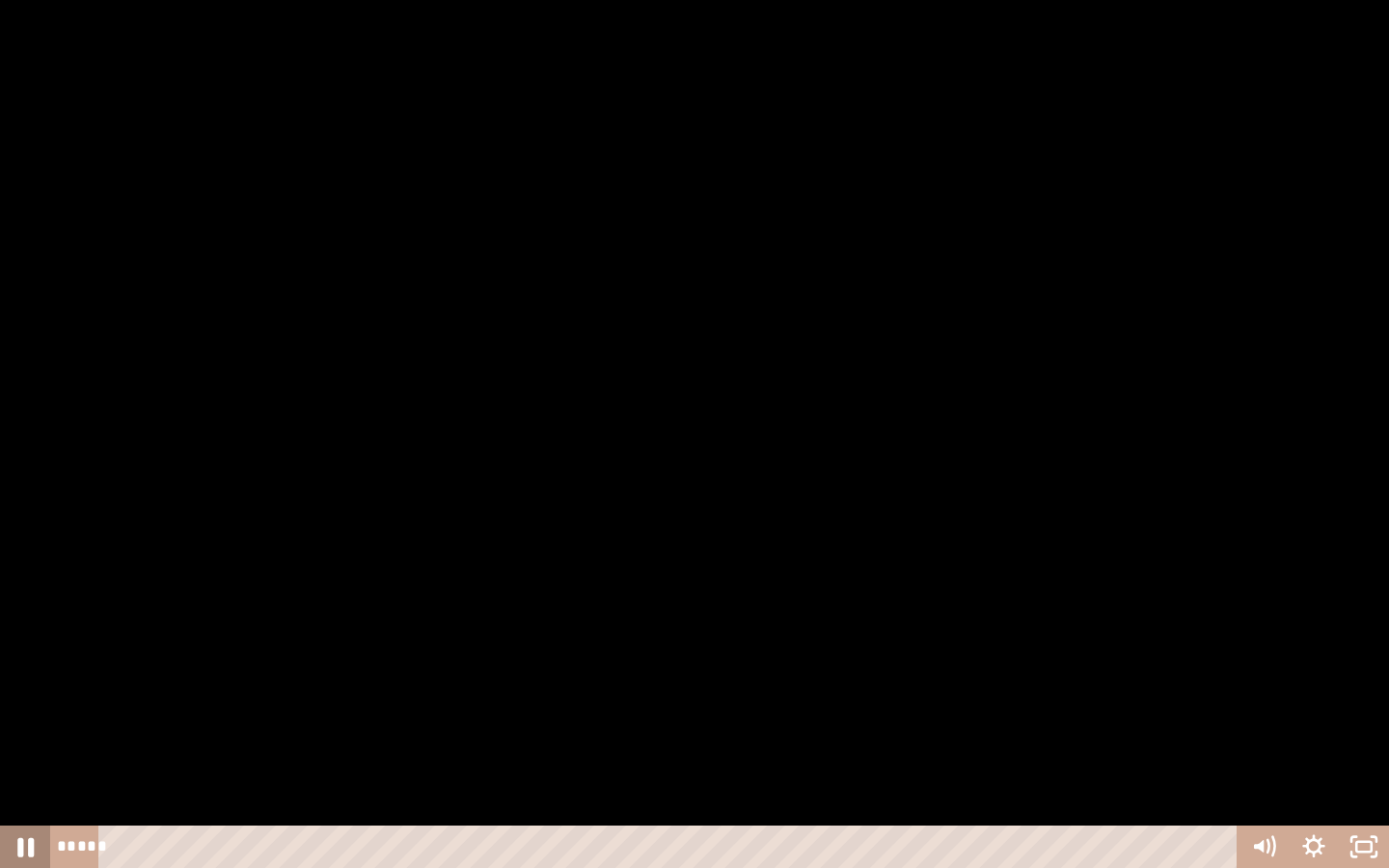 click 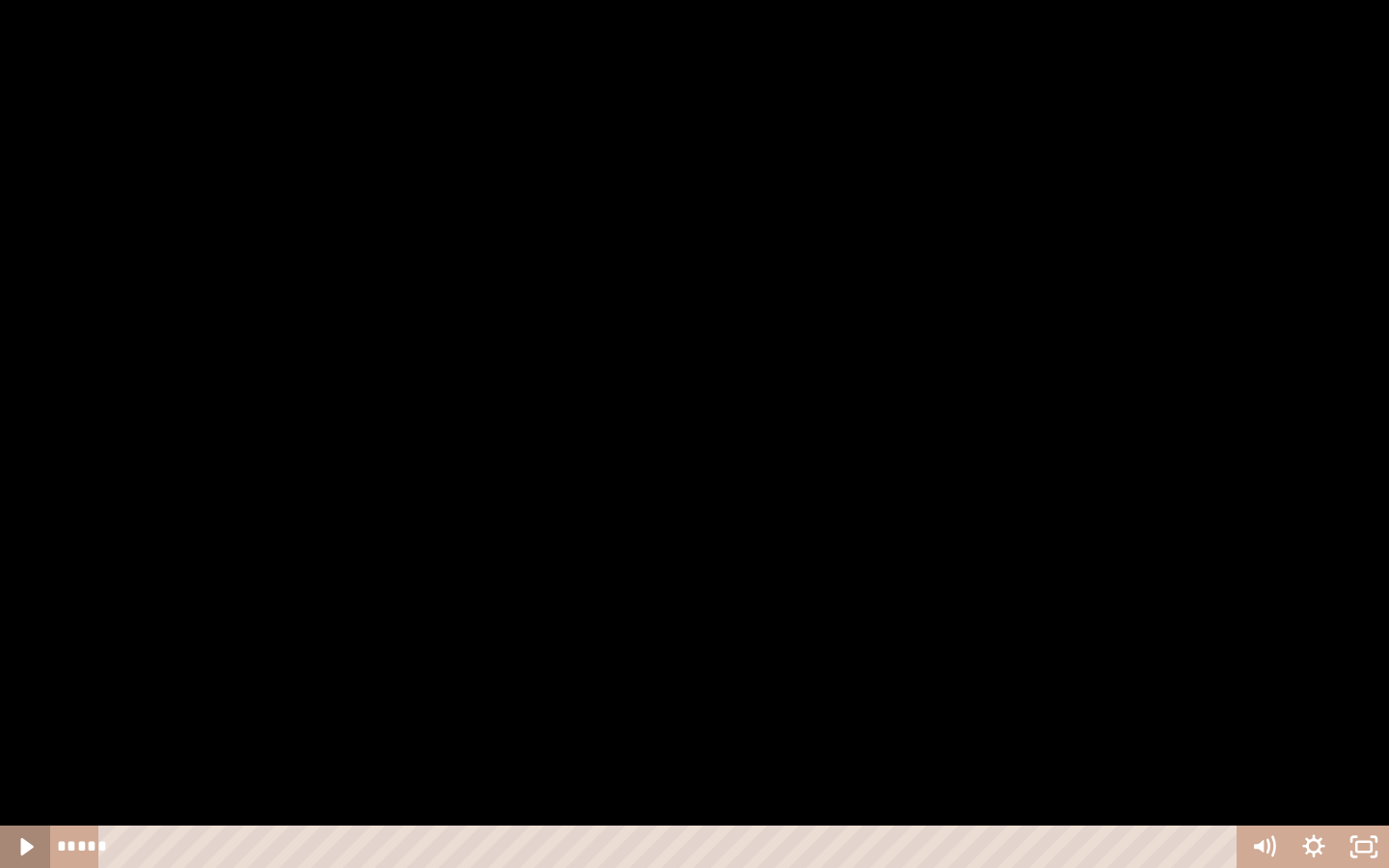 click 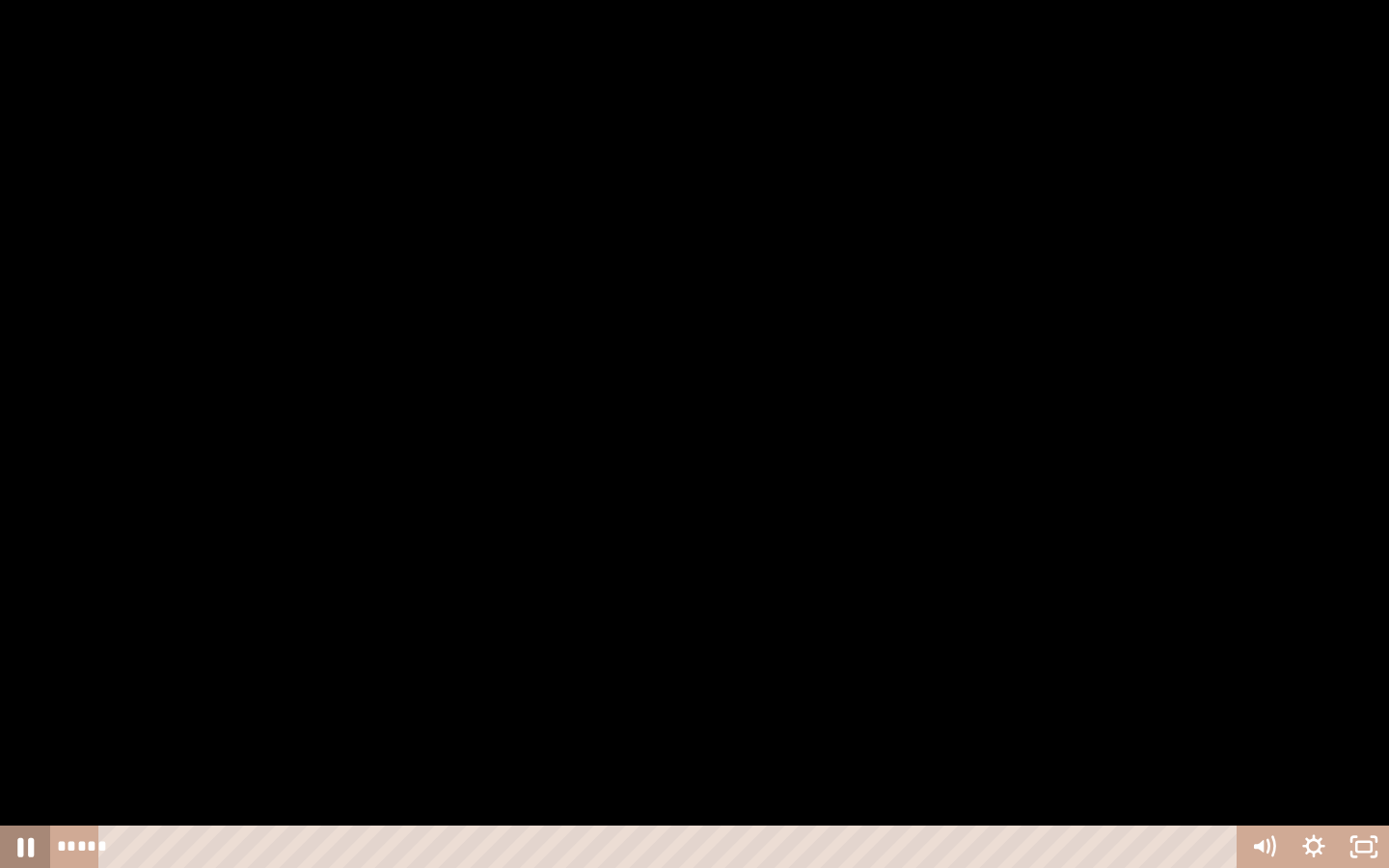 click 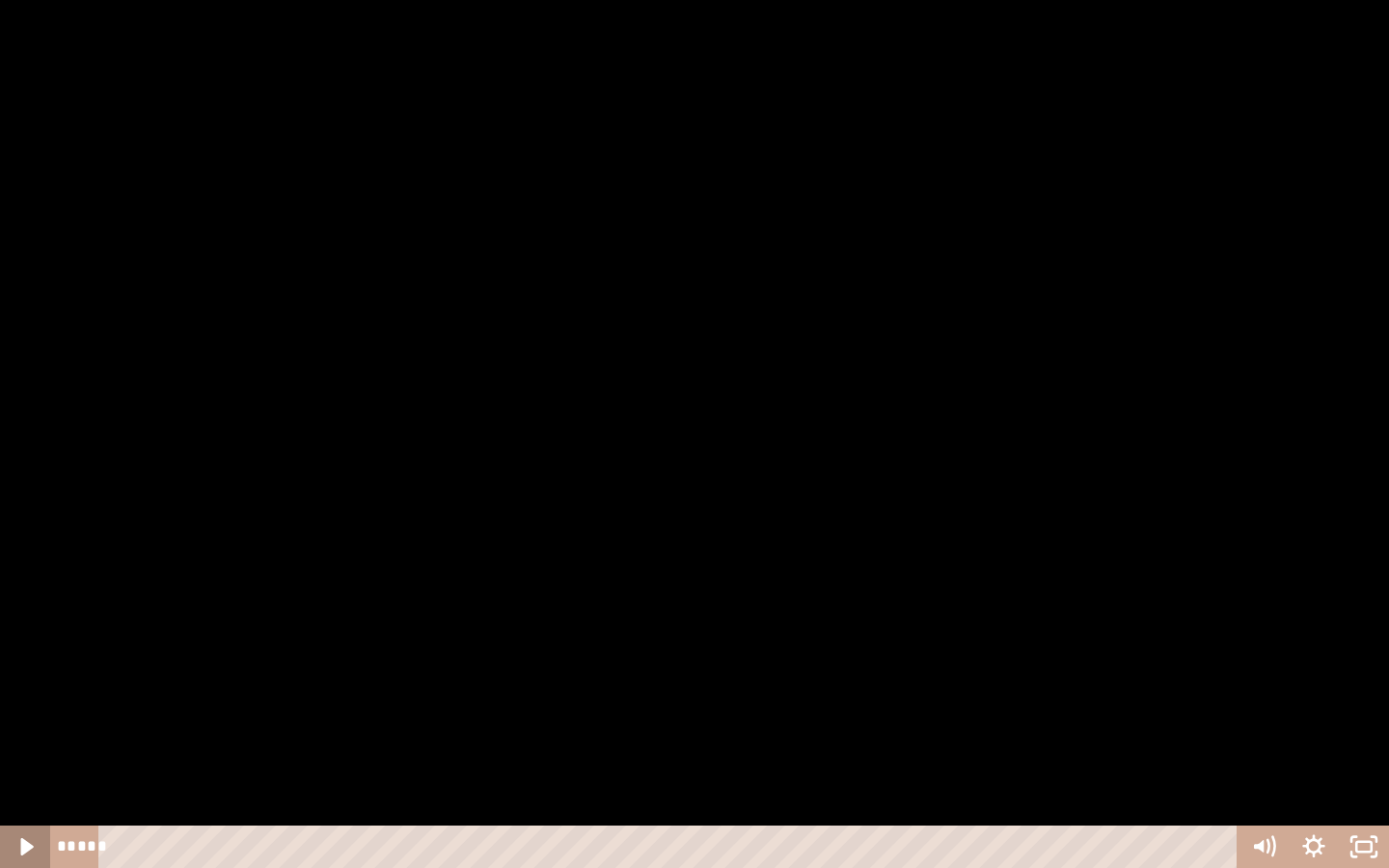 click 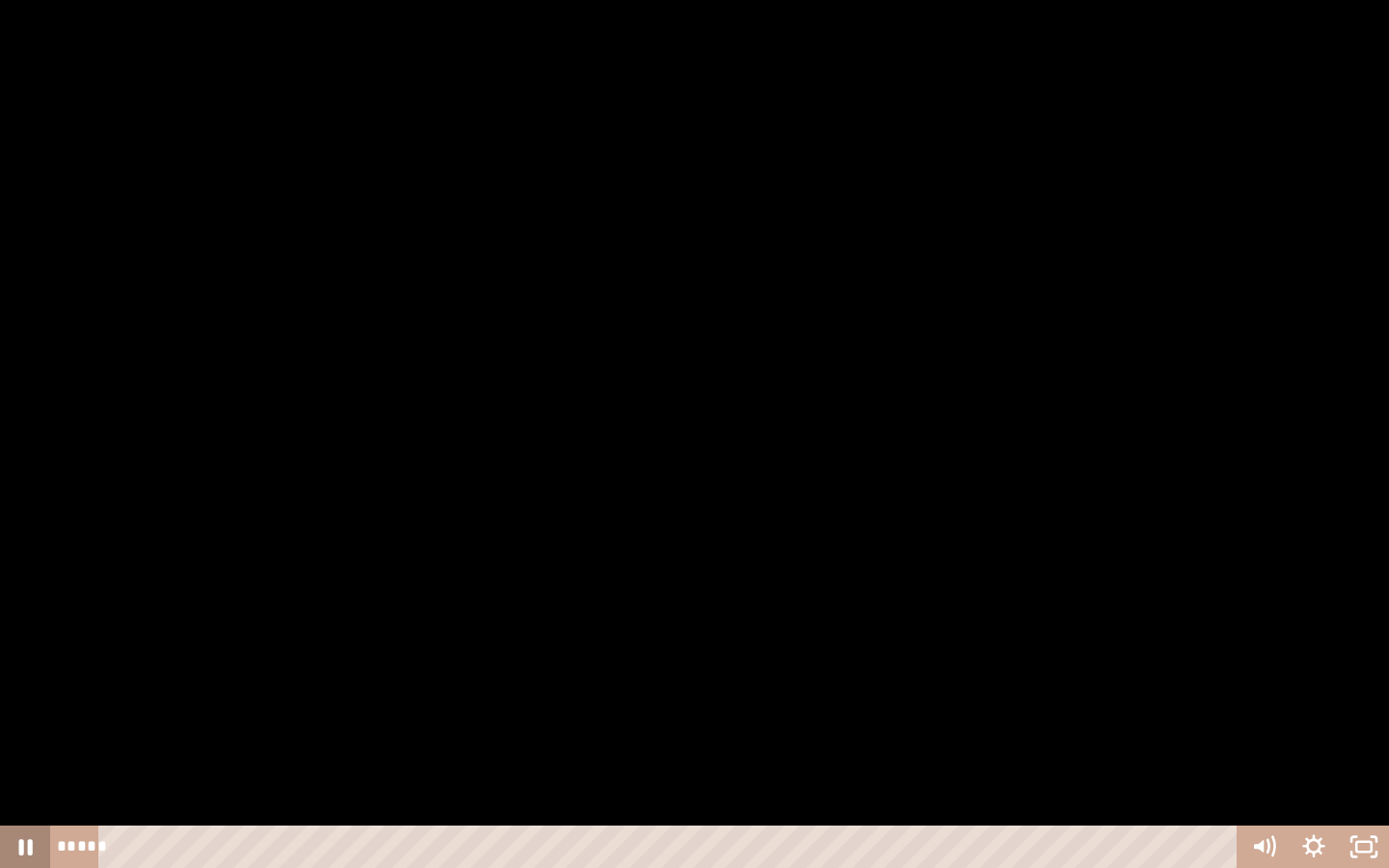 click 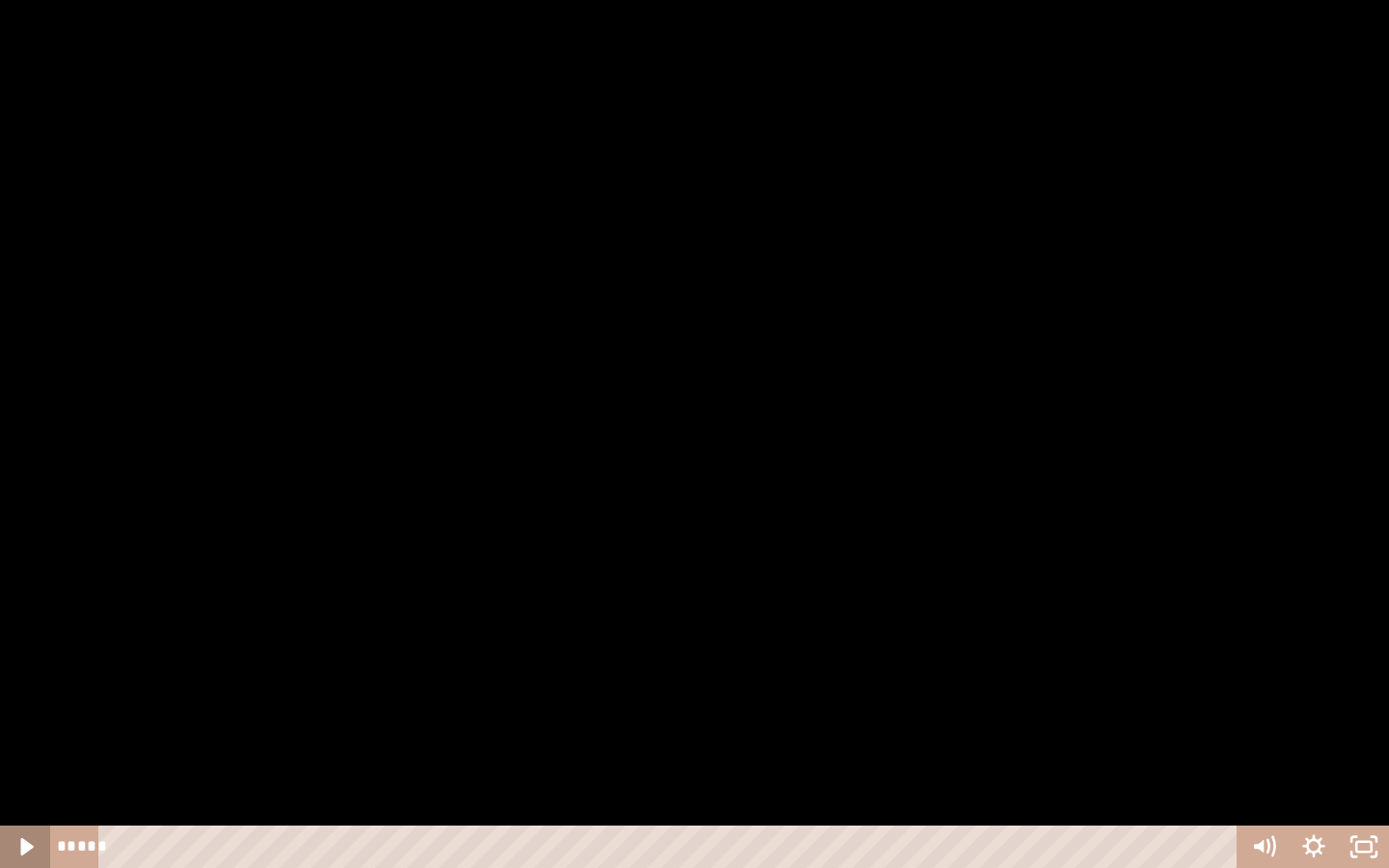 click 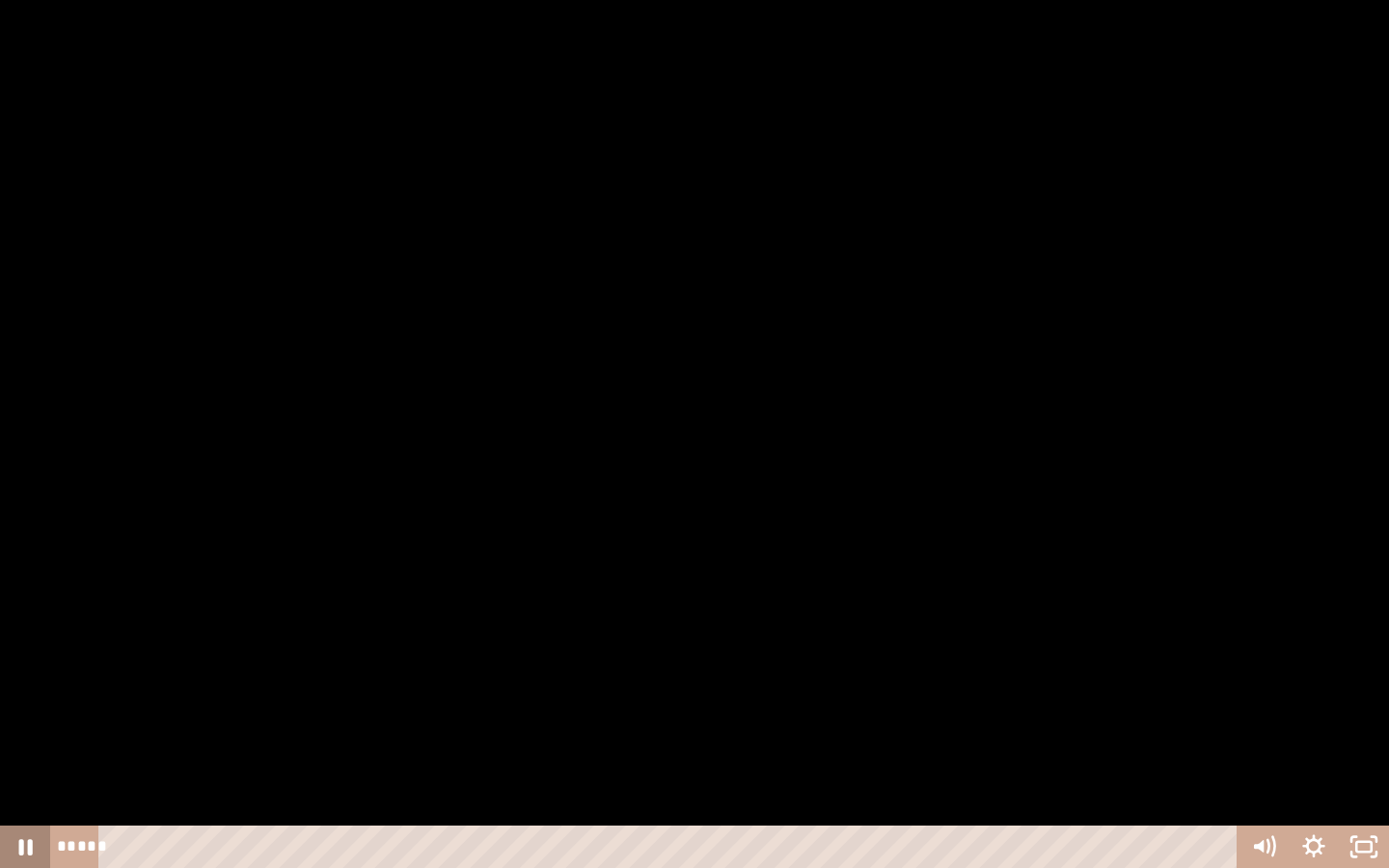 click 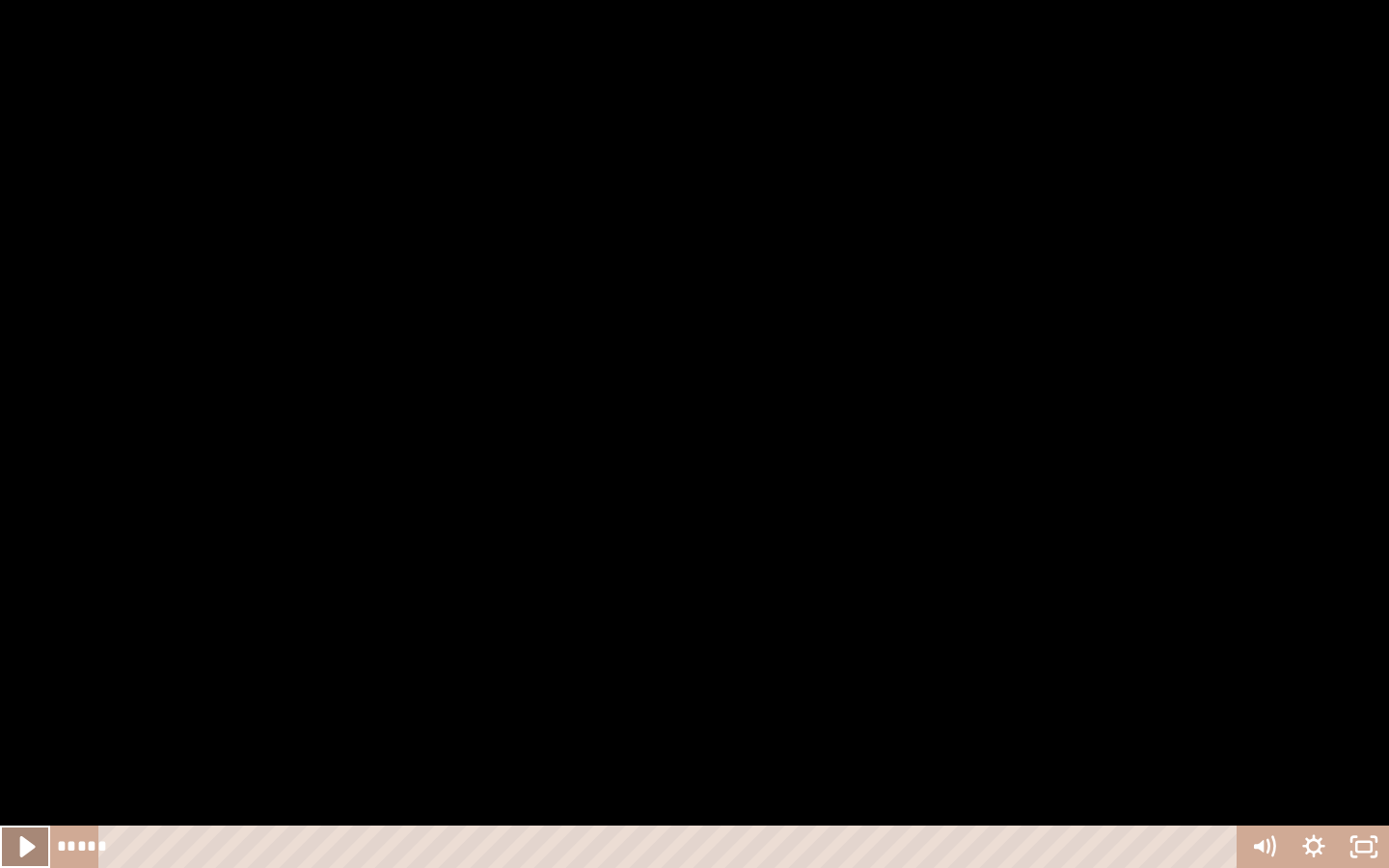 click 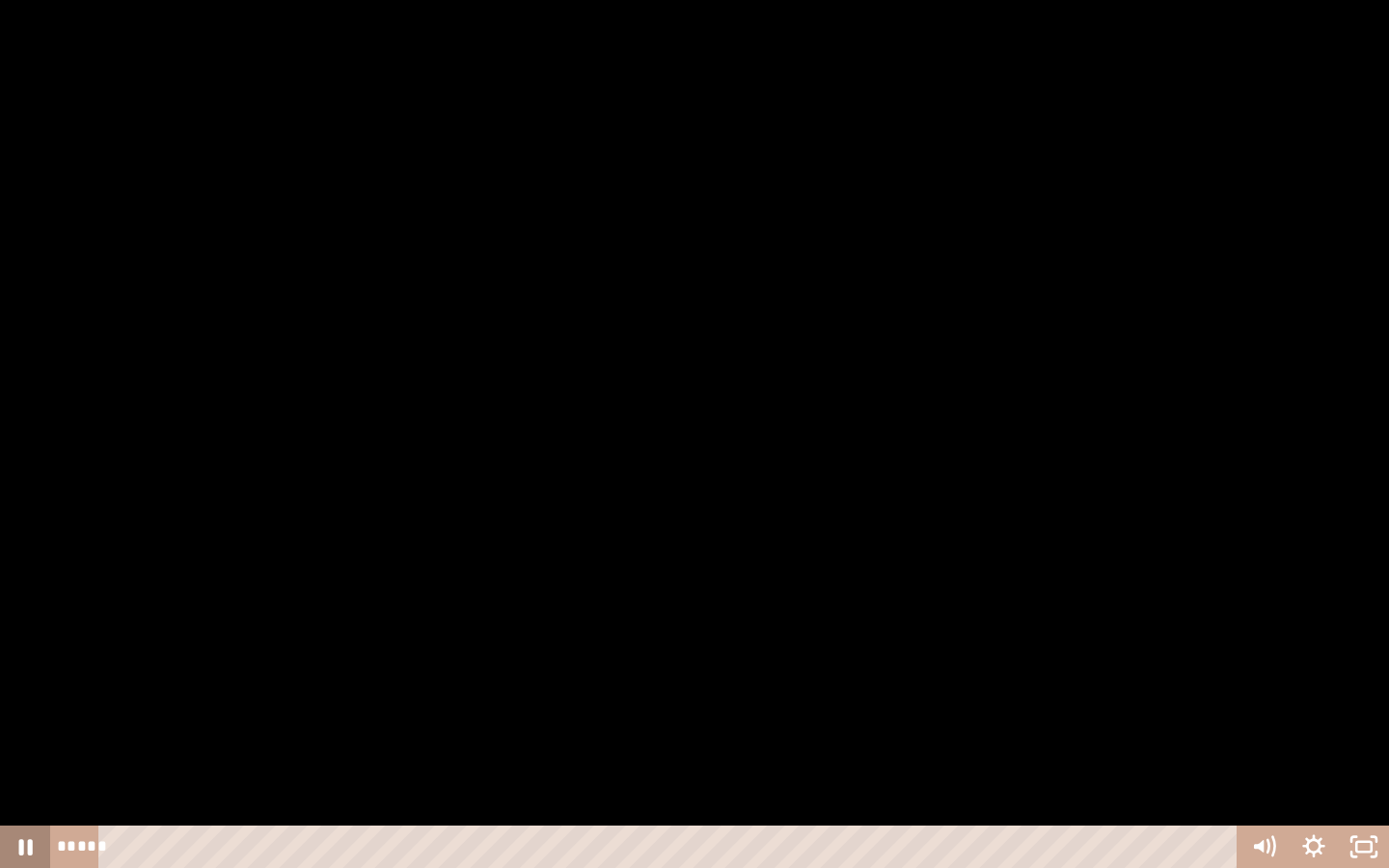 click 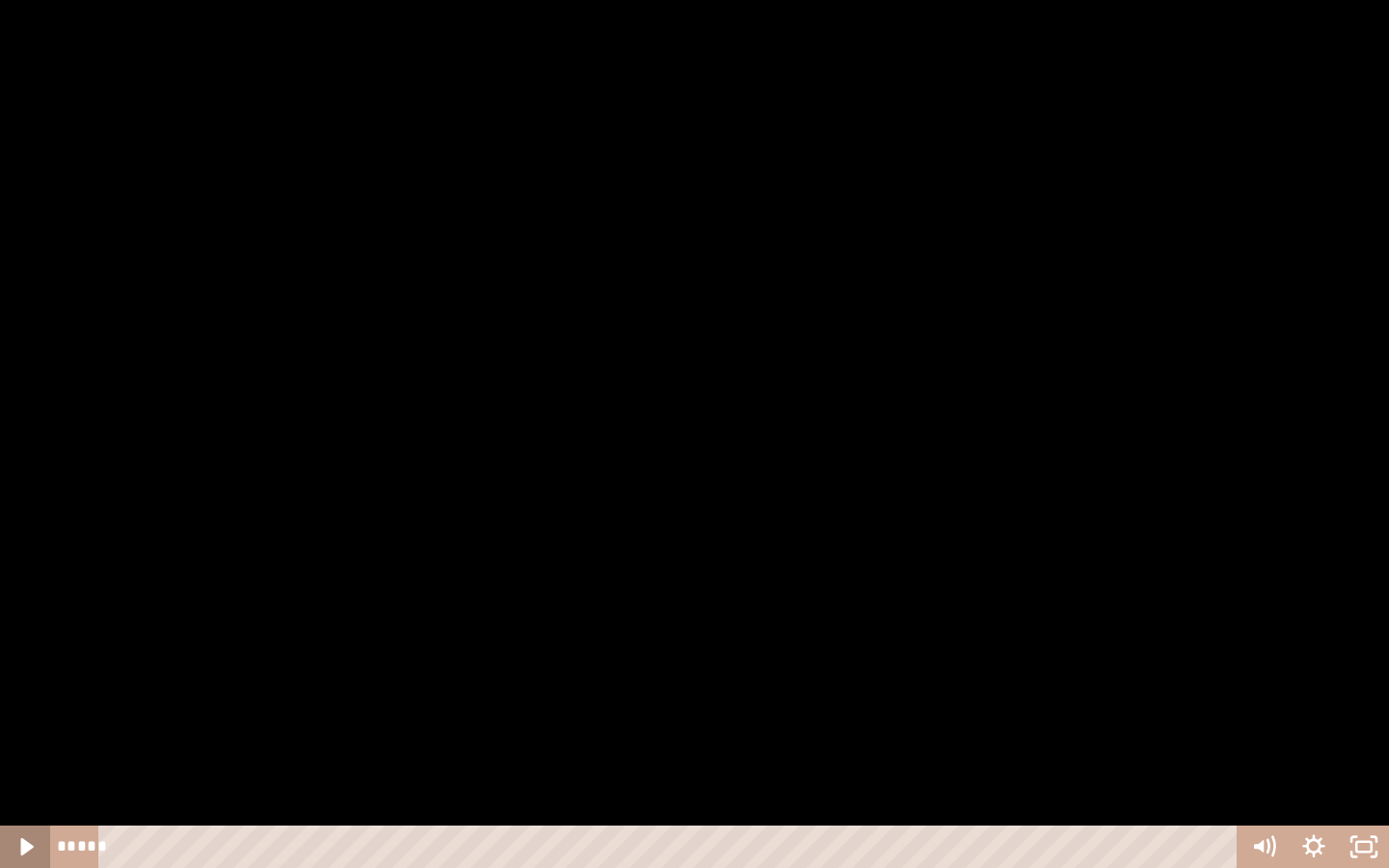 click 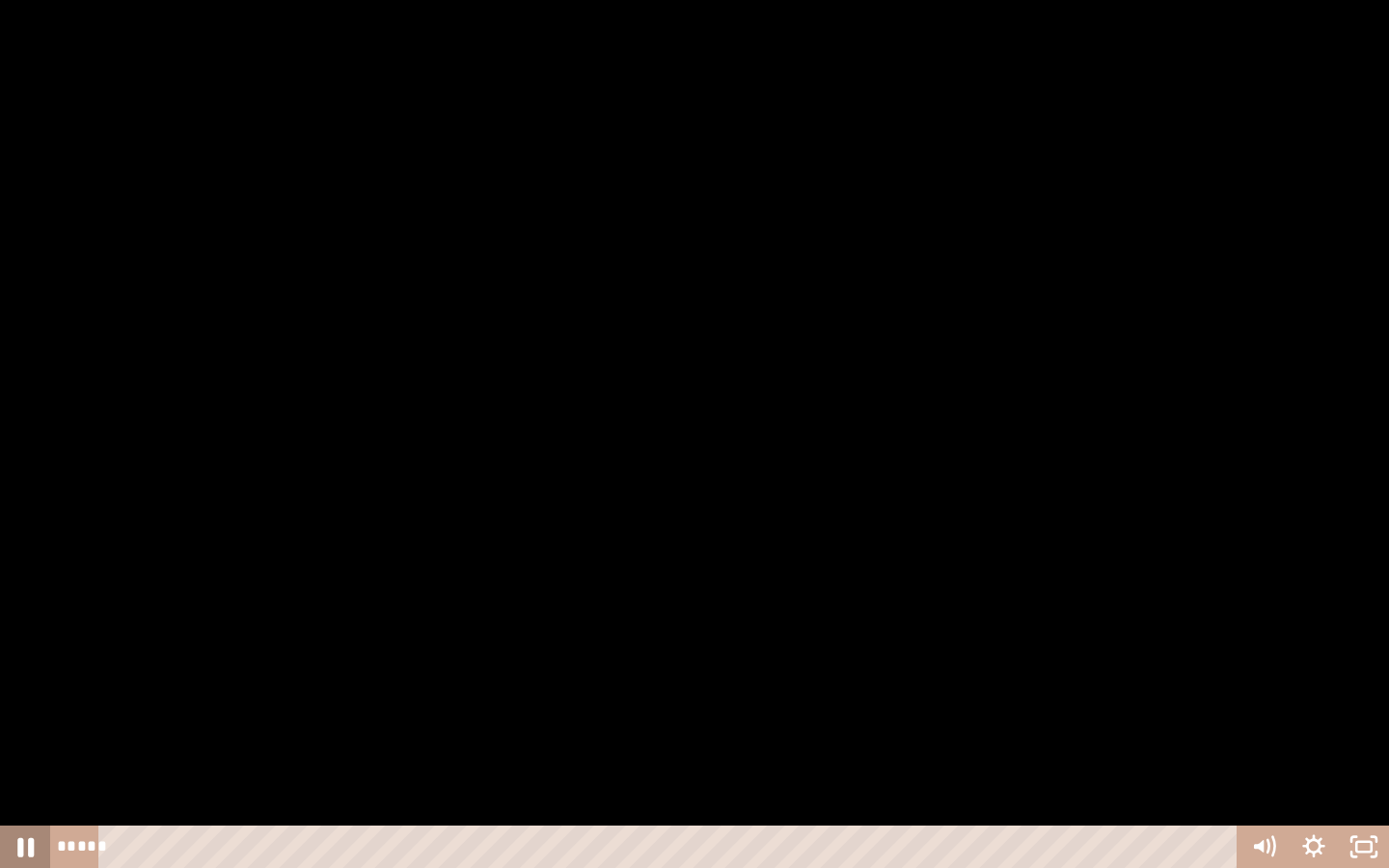 click 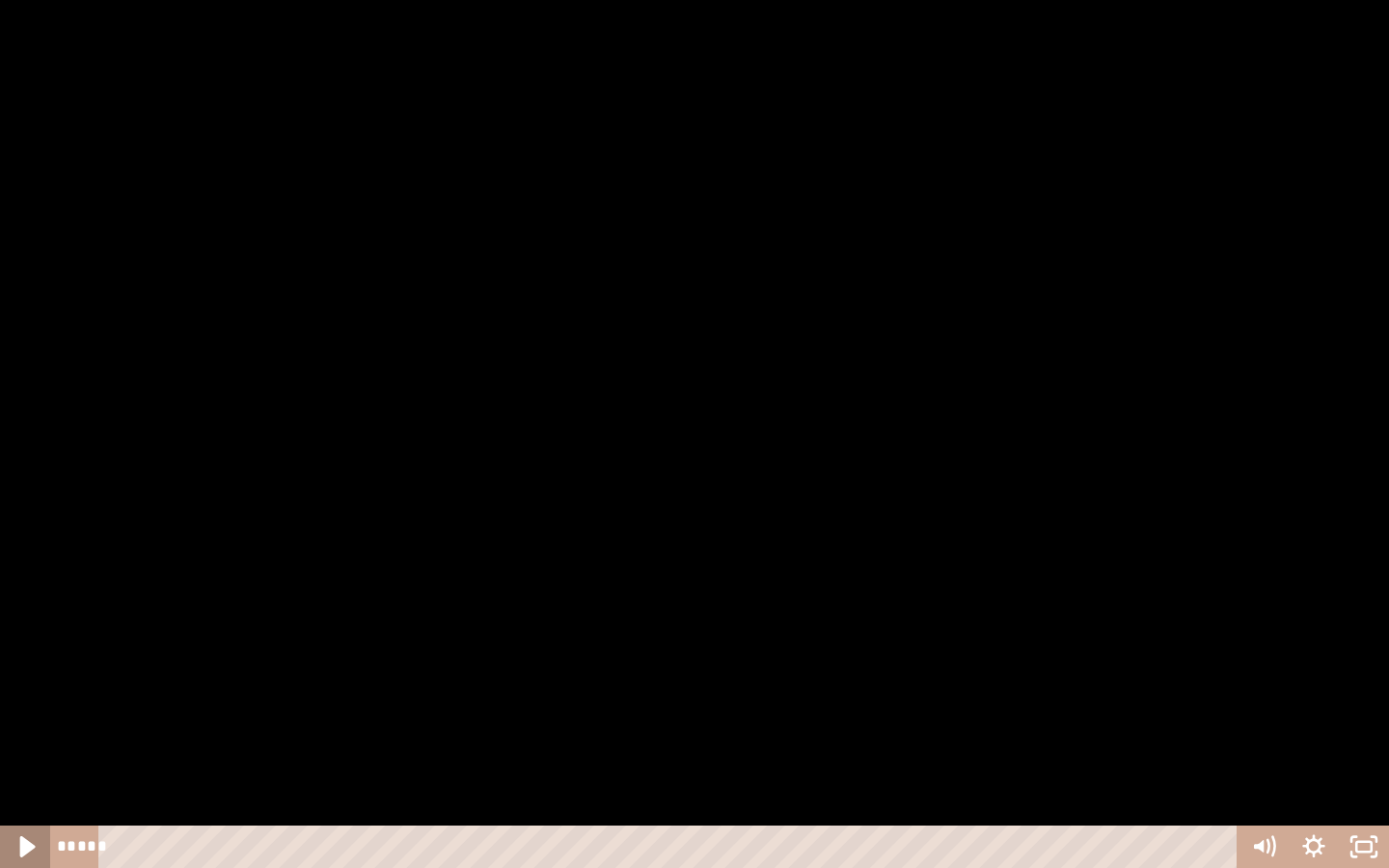click 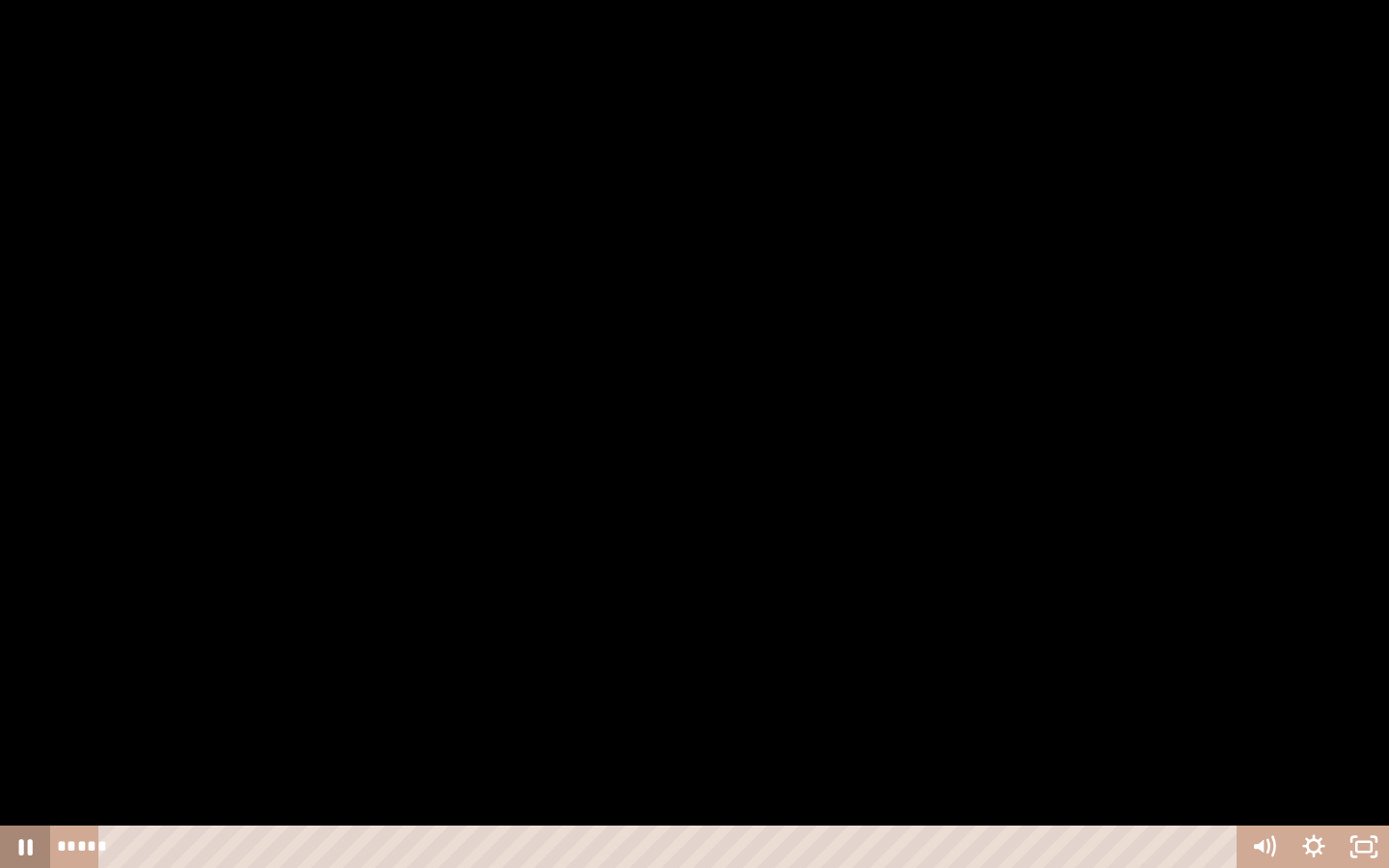 click 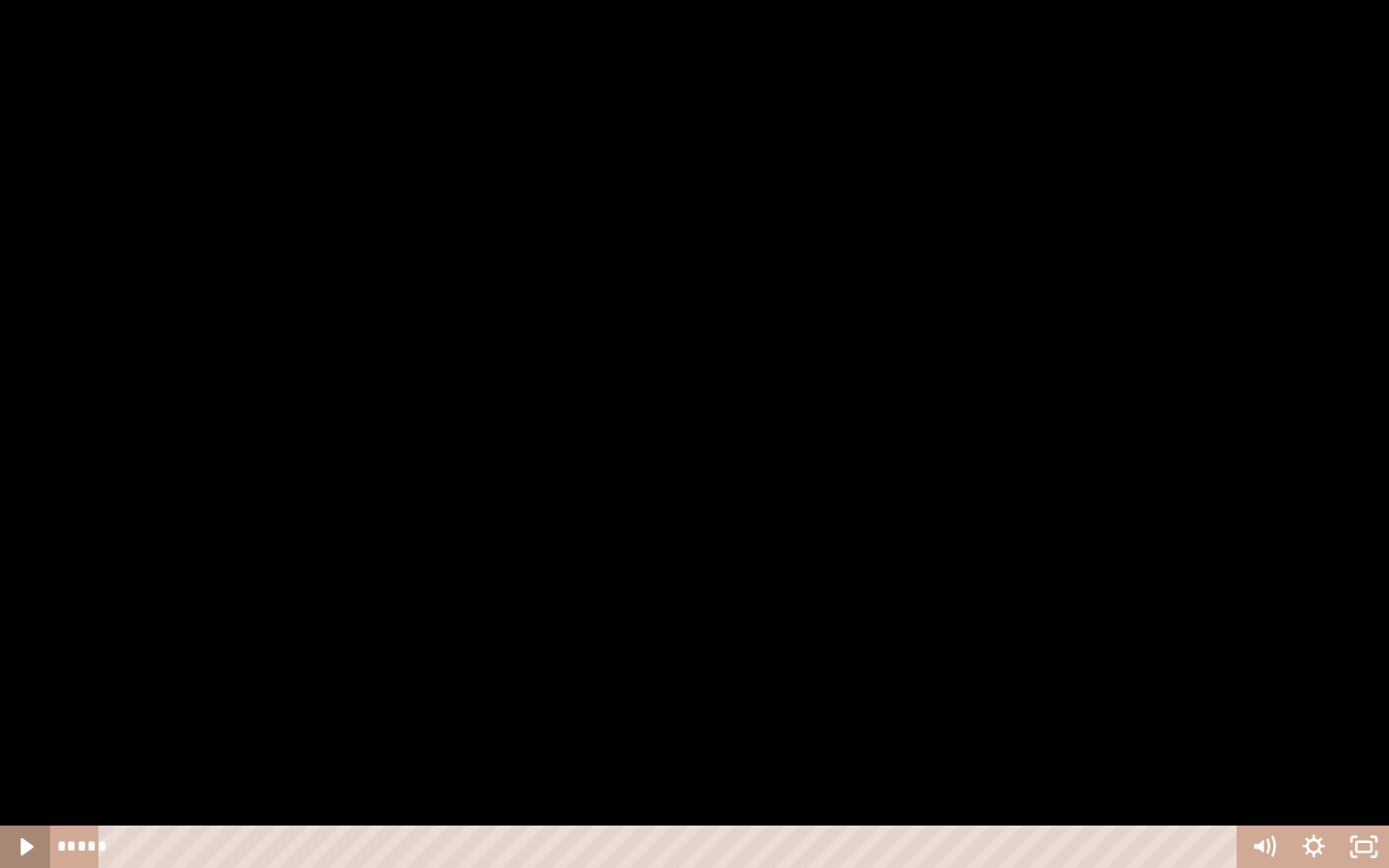 click 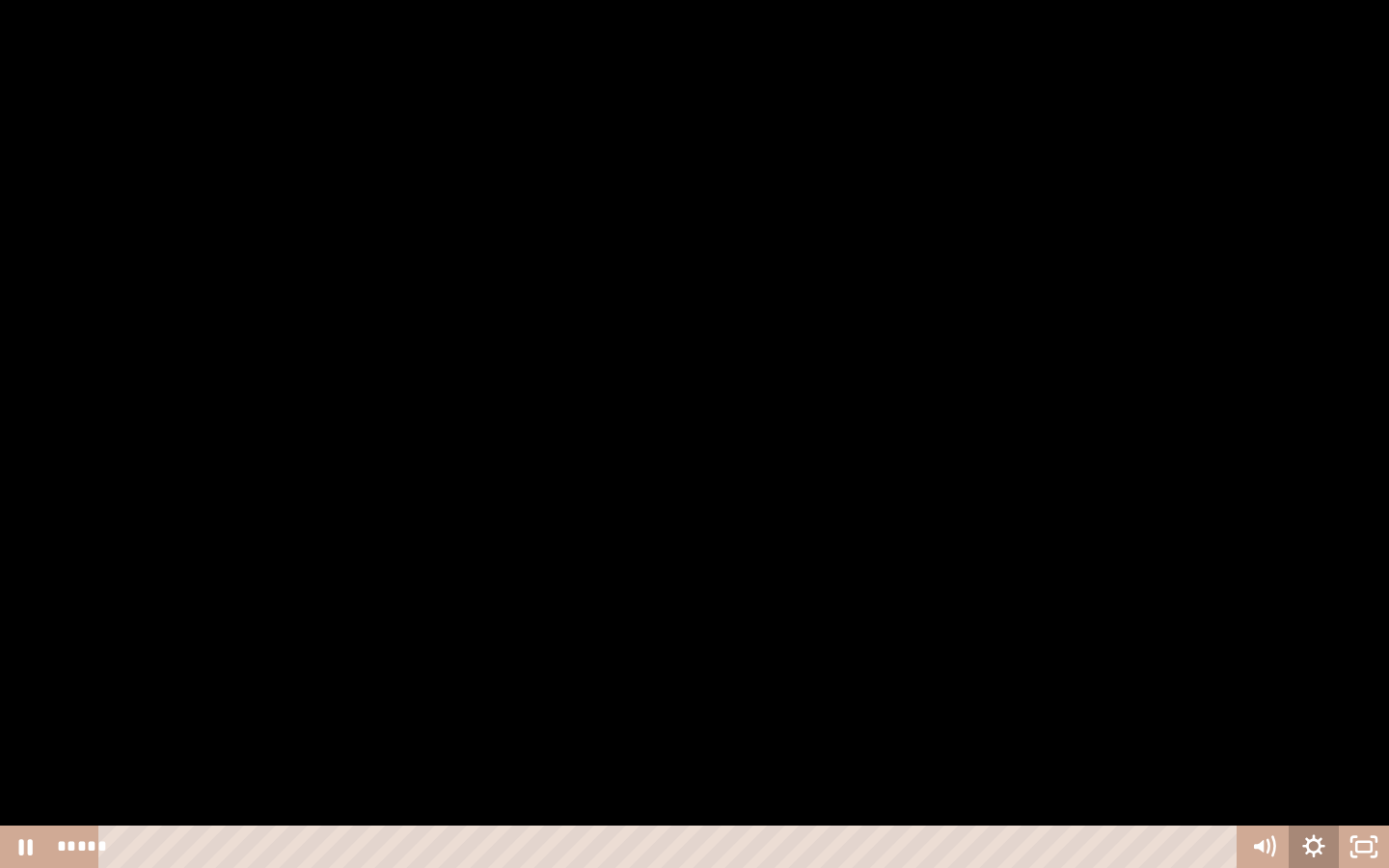 click 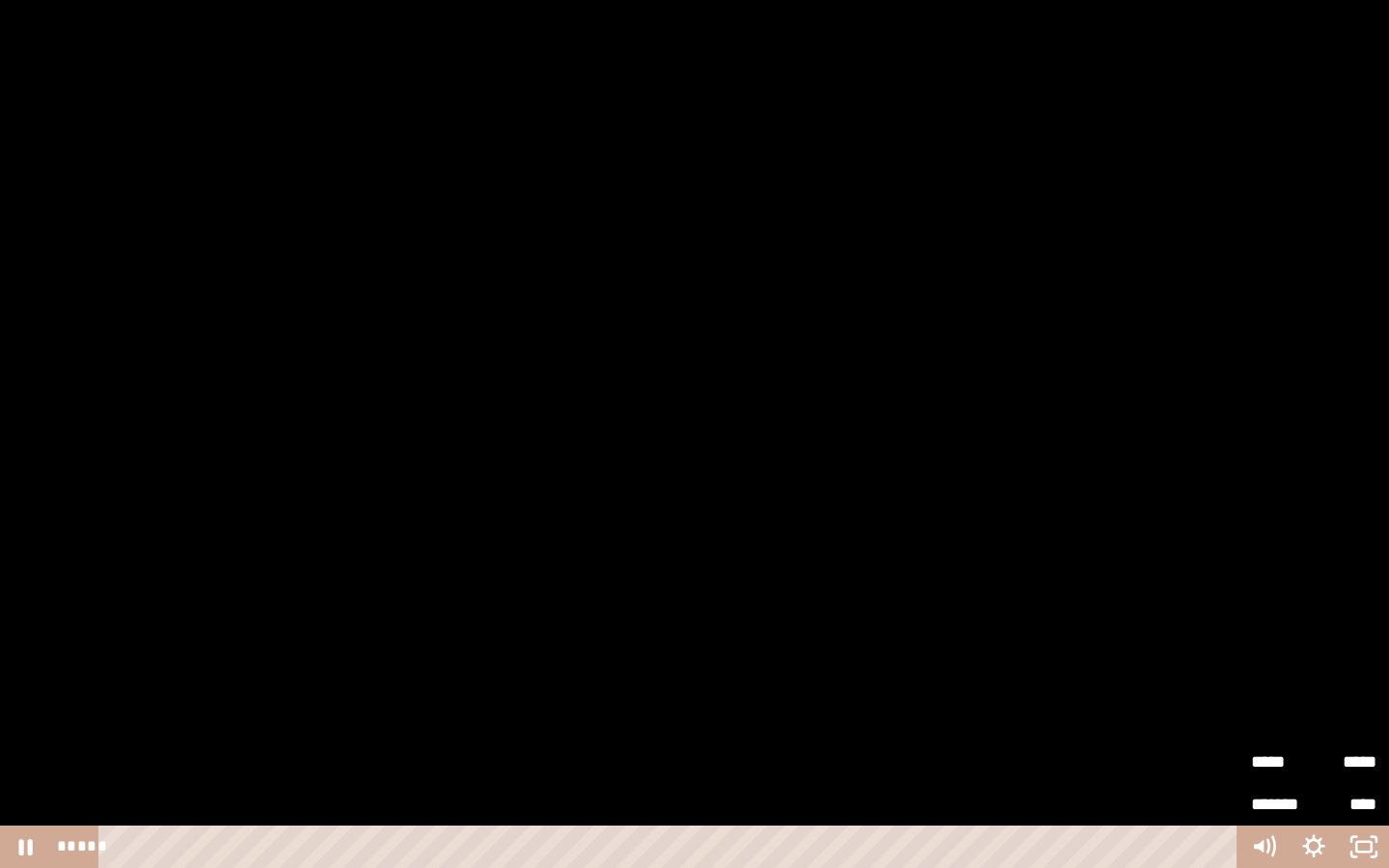 click on "*****" at bounding box center [1345, 754] 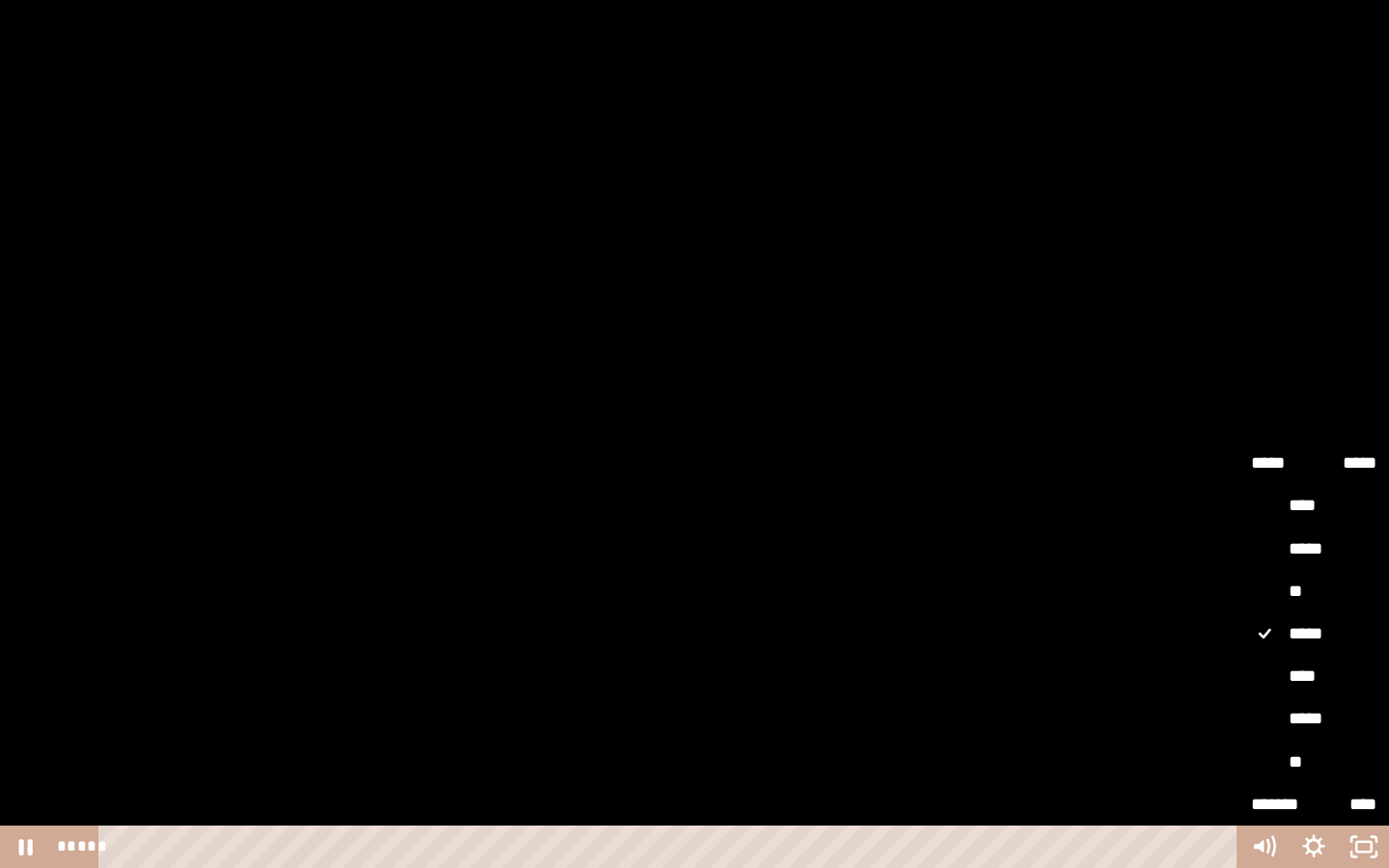 click on "****" at bounding box center (1314, 677) 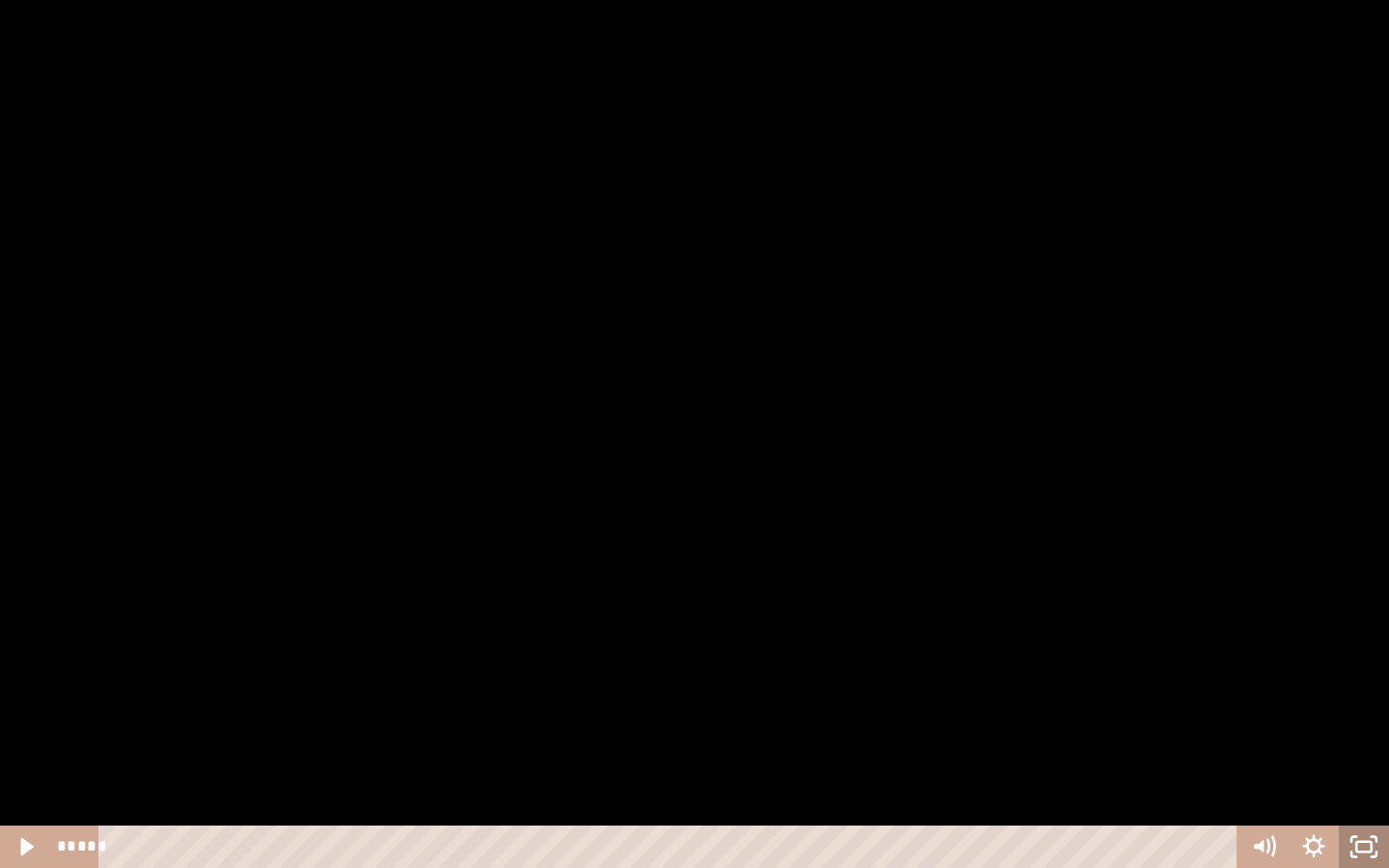 click 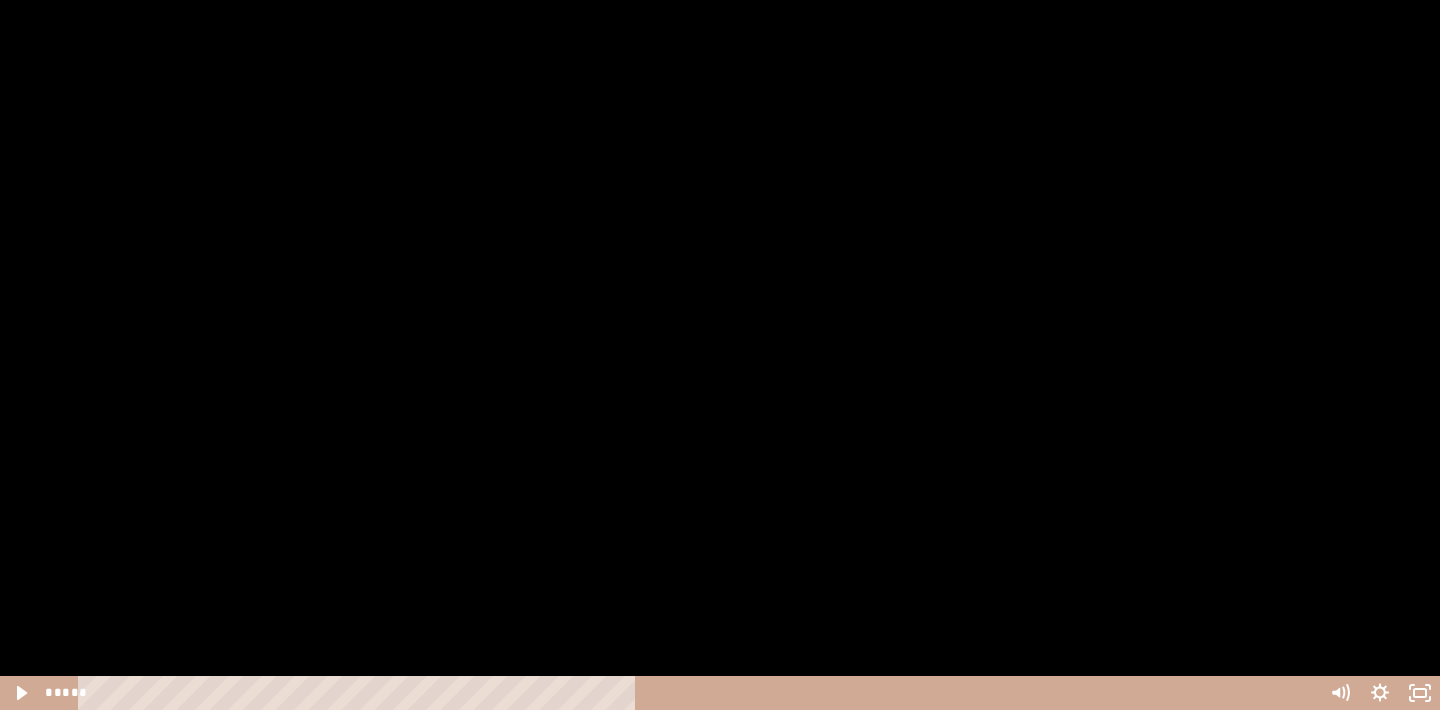scroll, scrollTop: 844, scrollLeft: 0, axis: vertical 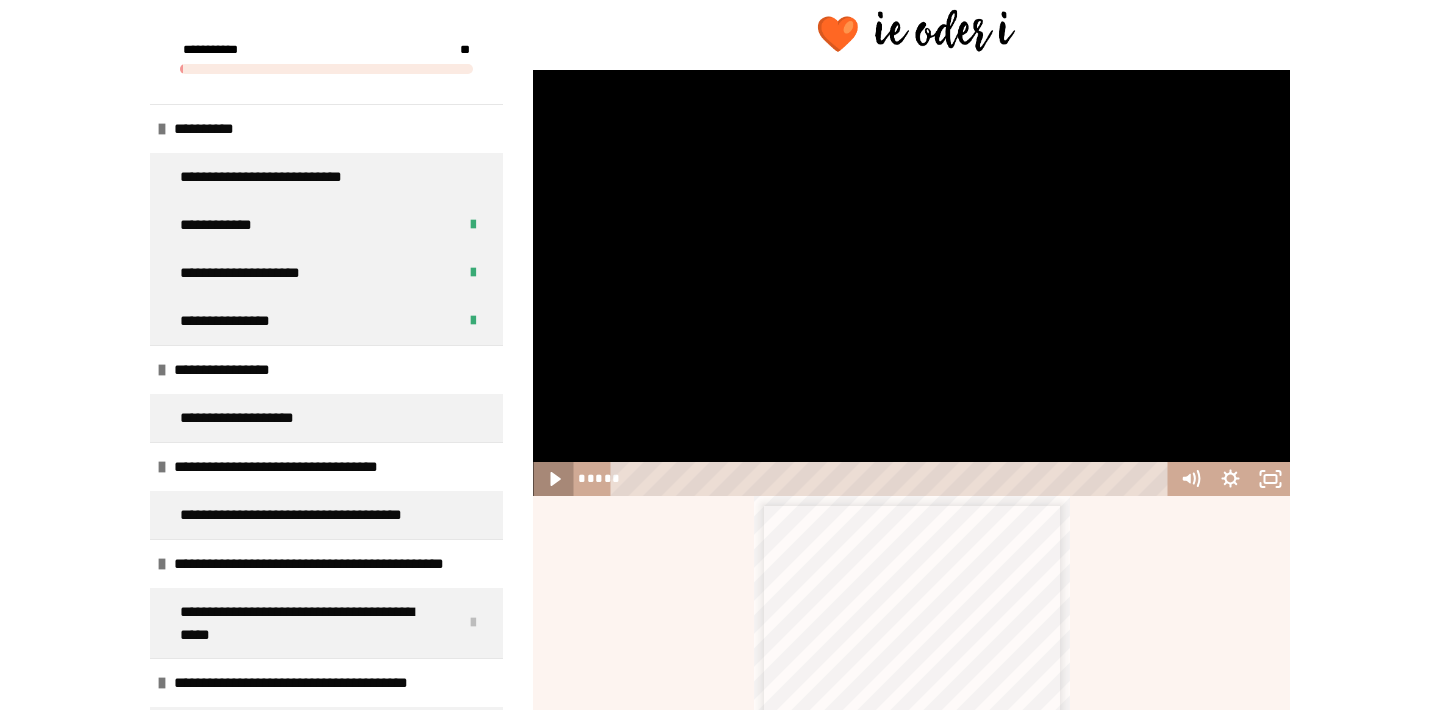 click 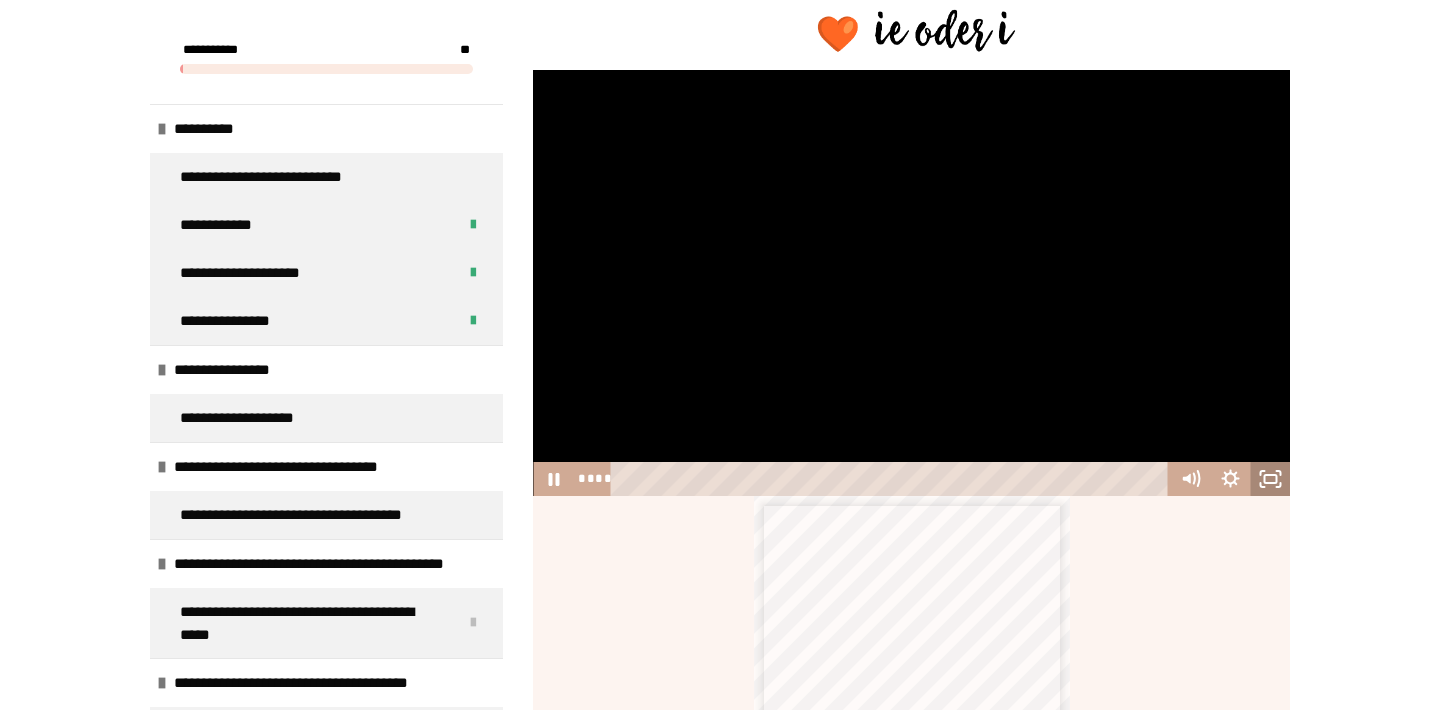 click 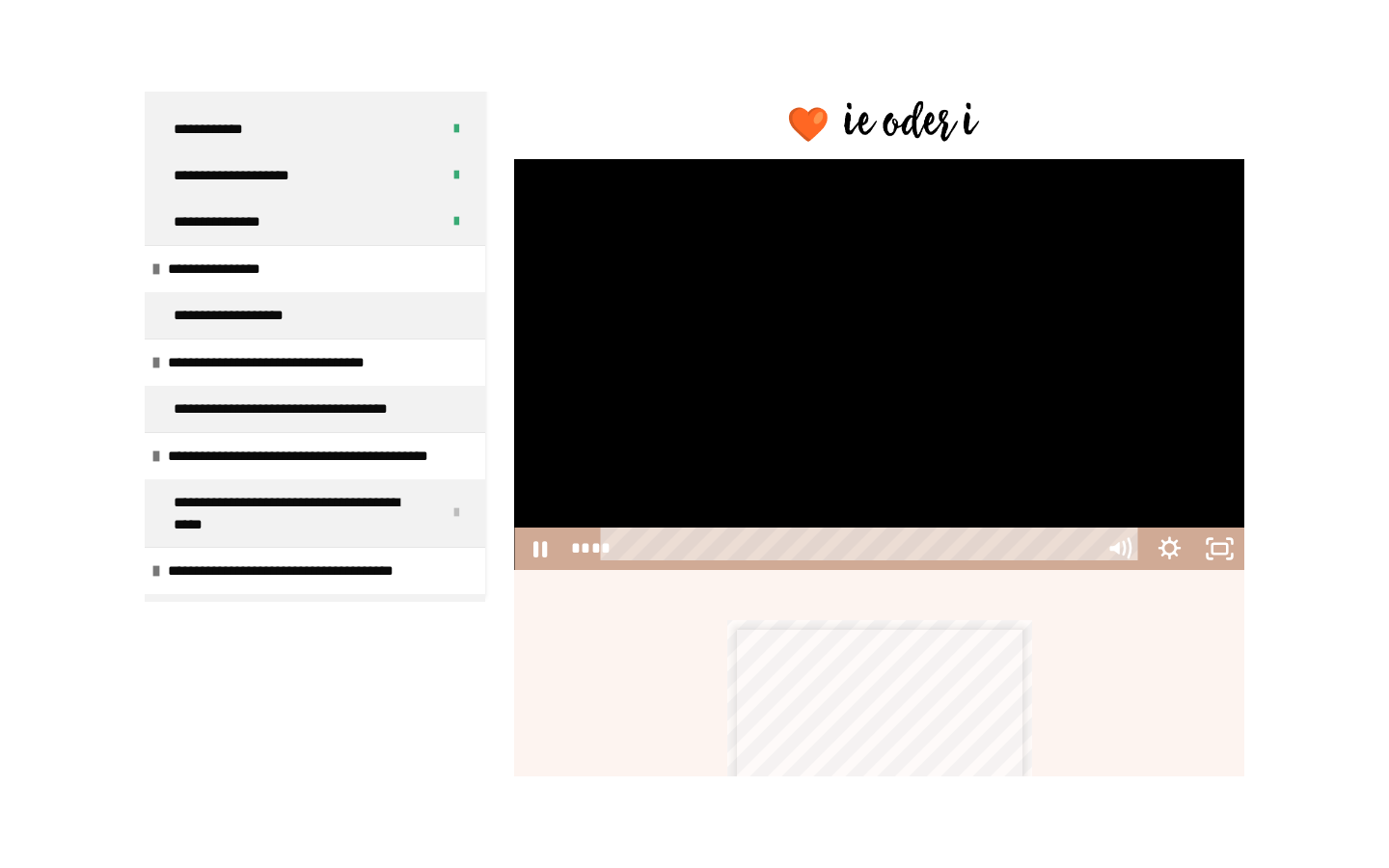 scroll, scrollTop: 0, scrollLeft: 0, axis: both 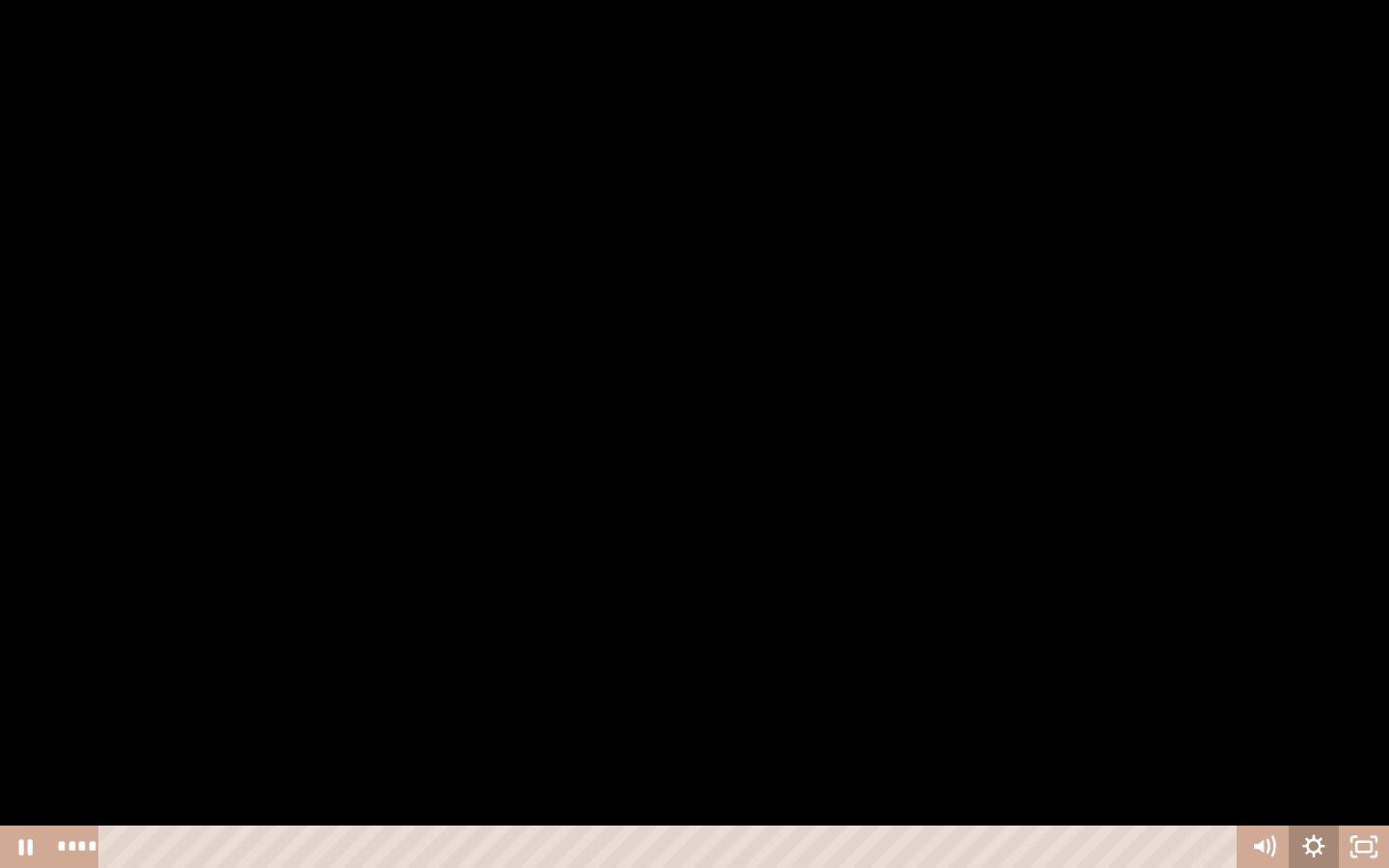 click 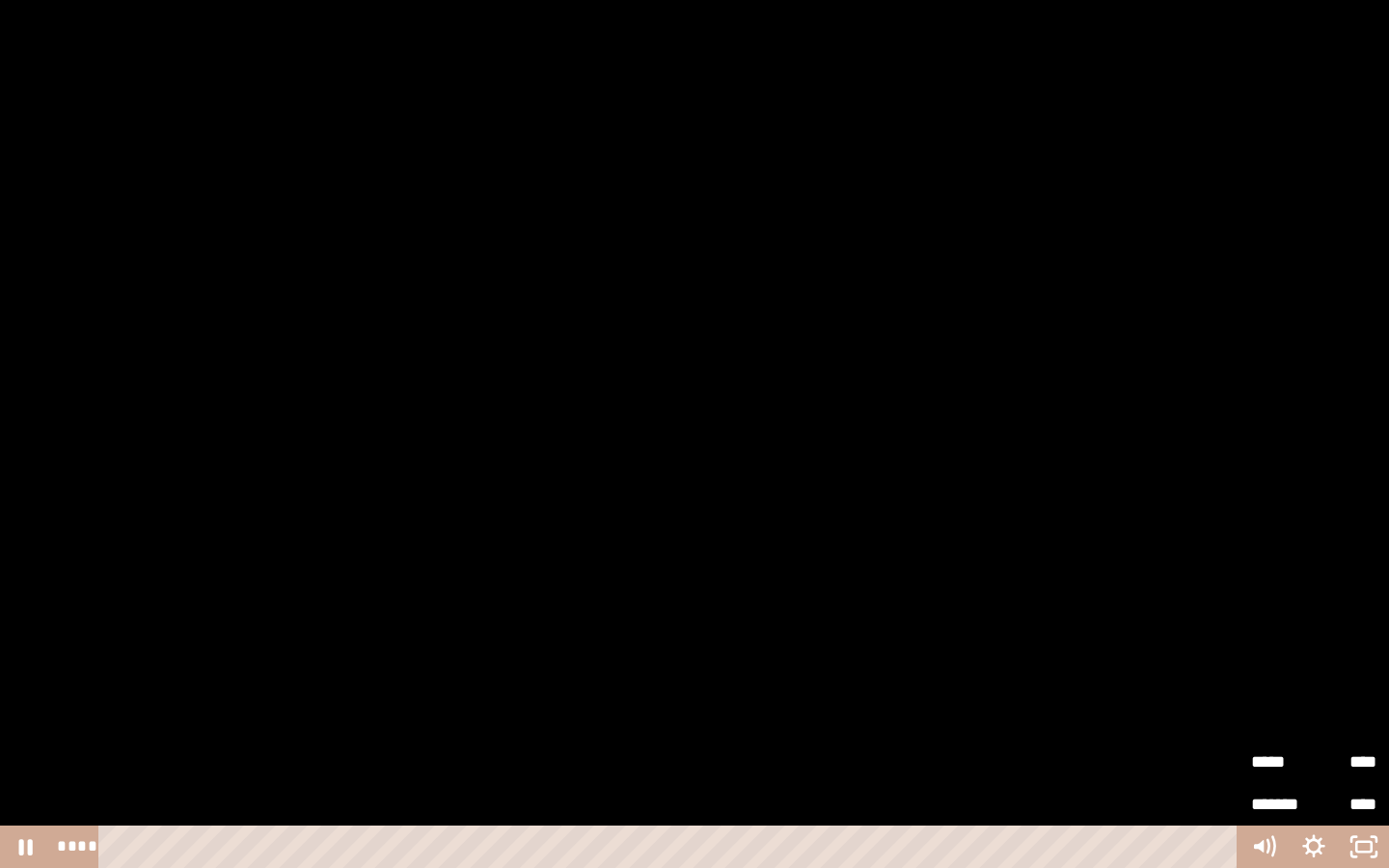 click on "****" at bounding box center (1345, 754) 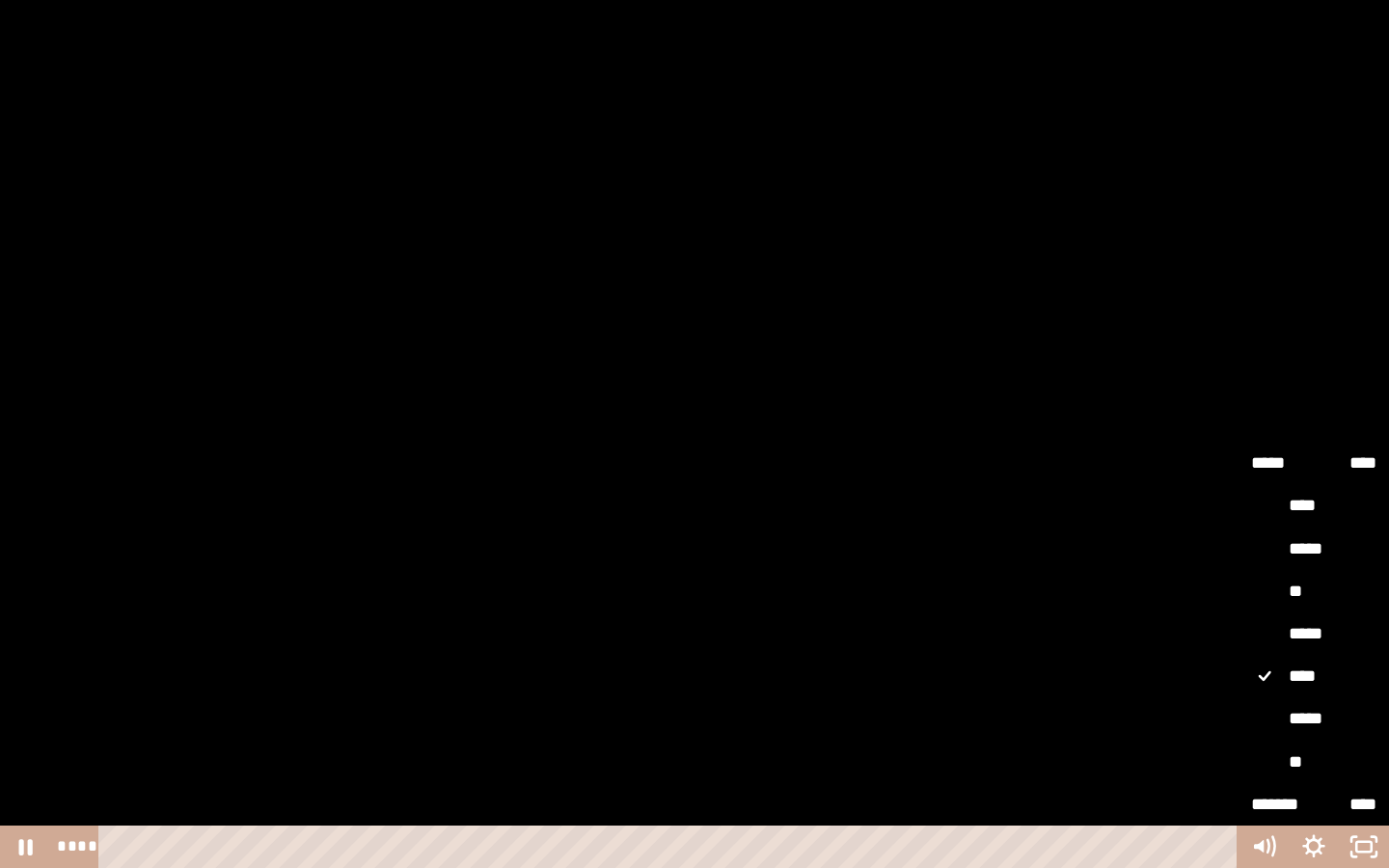 click on "*****" at bounding box center [1314, 635] 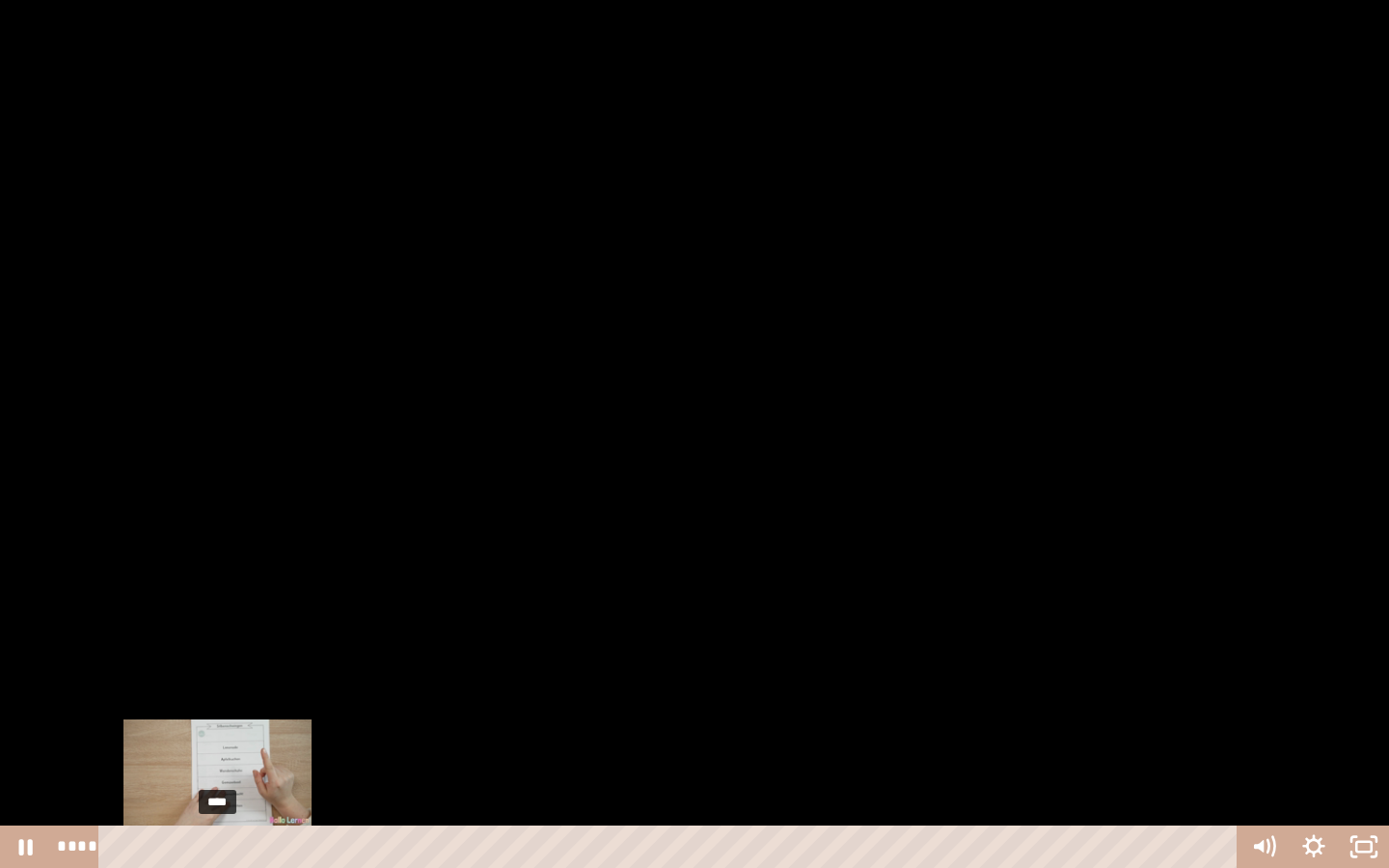 drag, startPoint x: 179, startPoint y: 840, endPoint x: 218, endPoint y: 852, distance: 40.804412 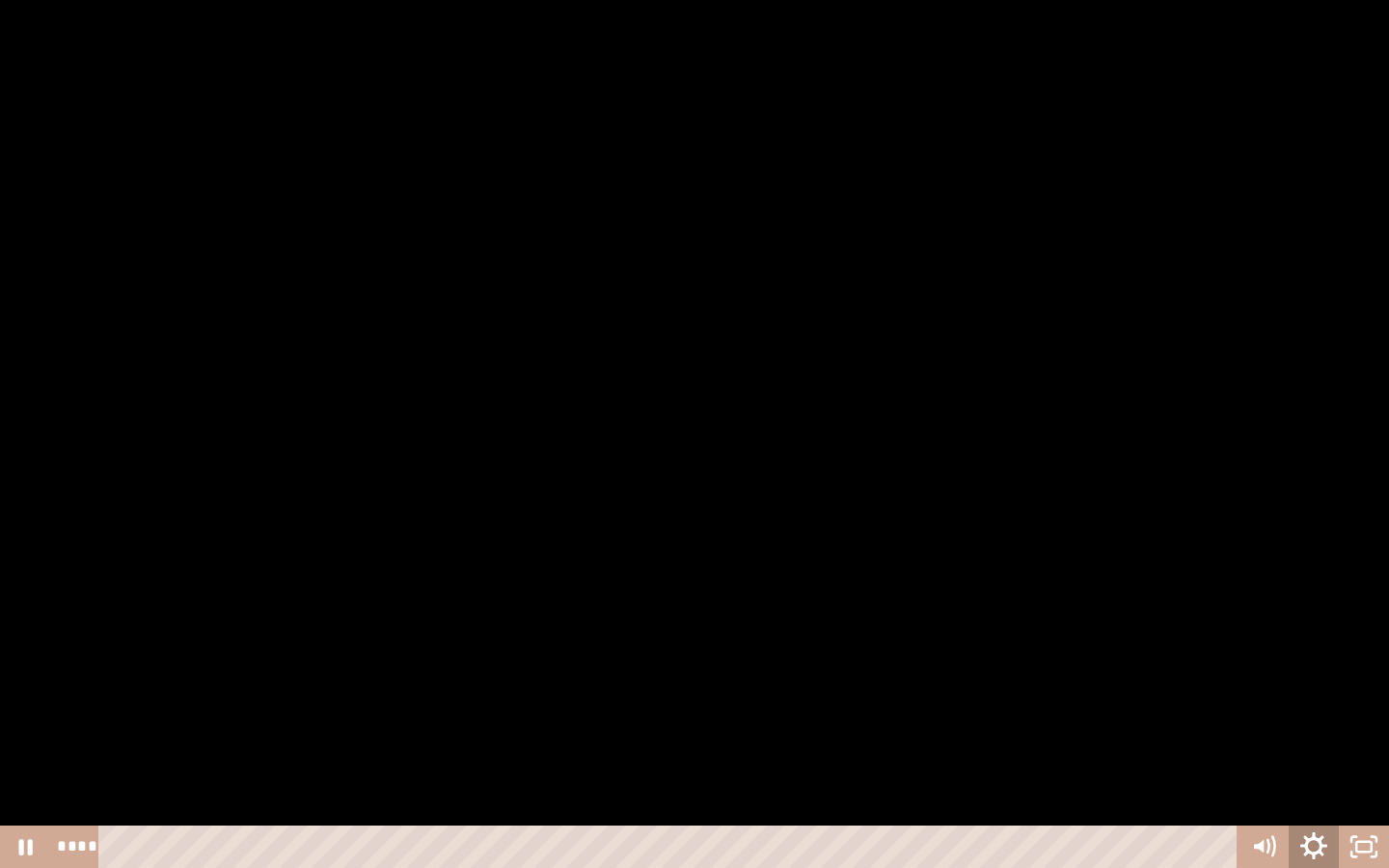click 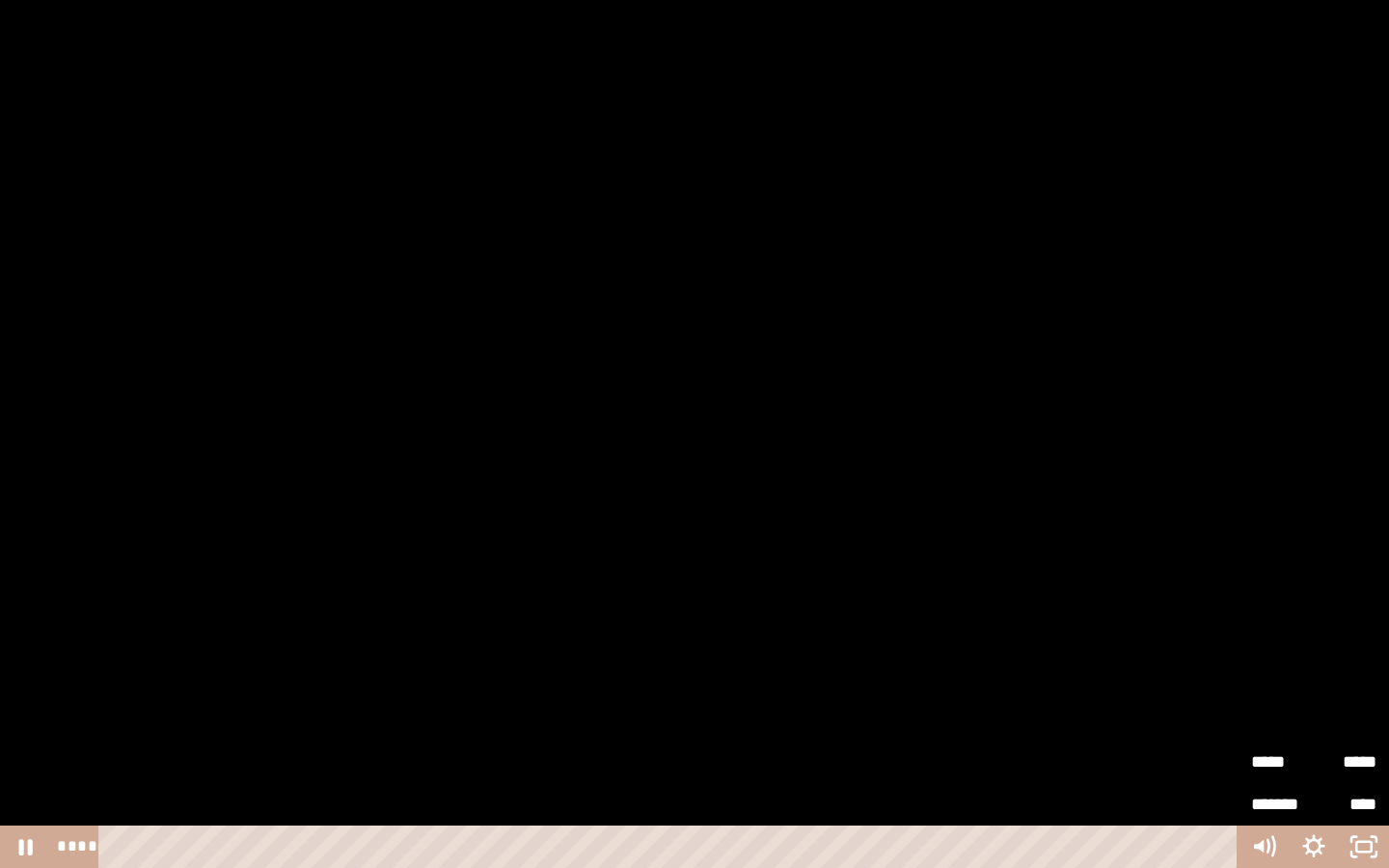 click on "*****" at bounding box center [1345, 755] 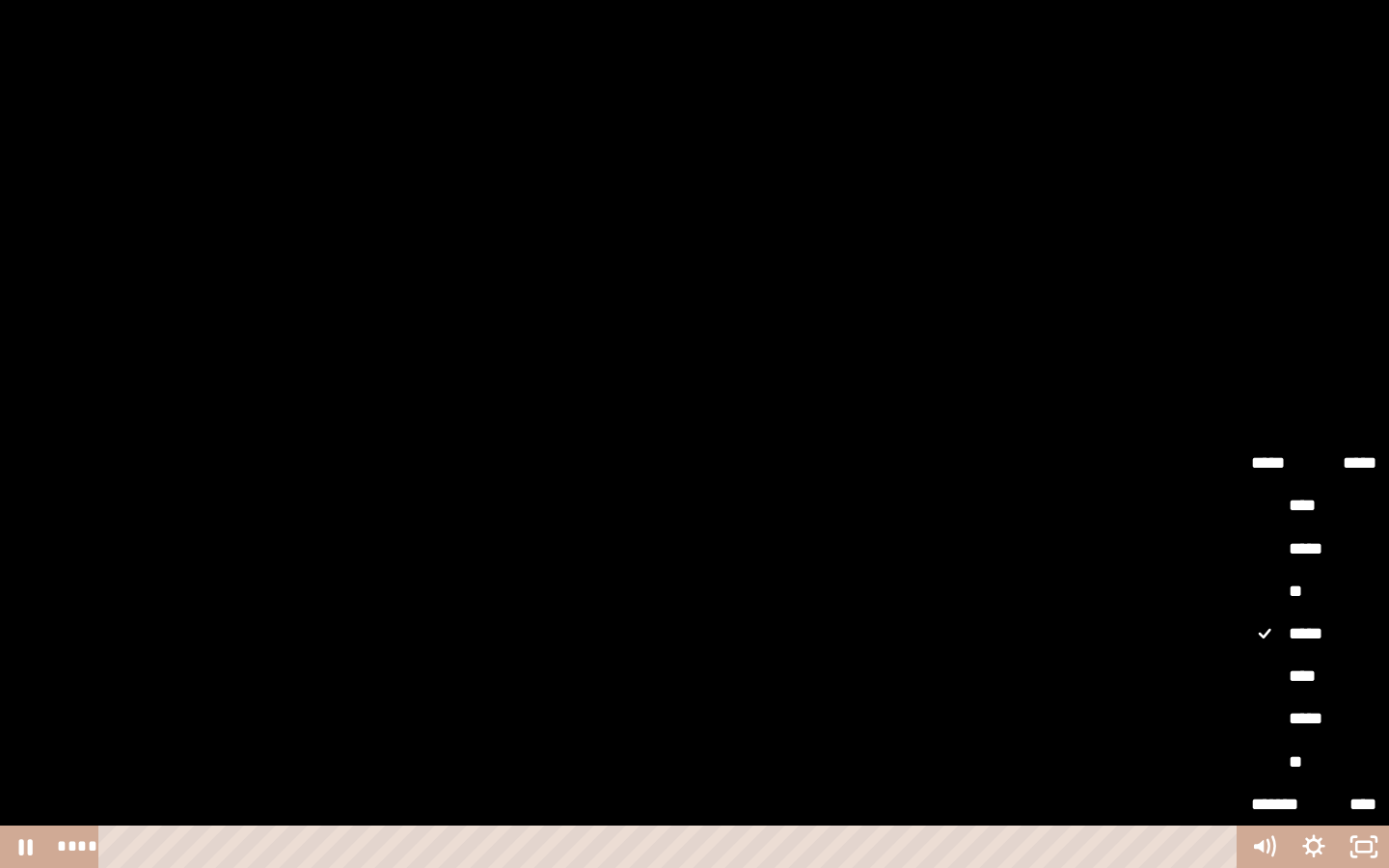 click on "**" at bounding box center (1314, 592) 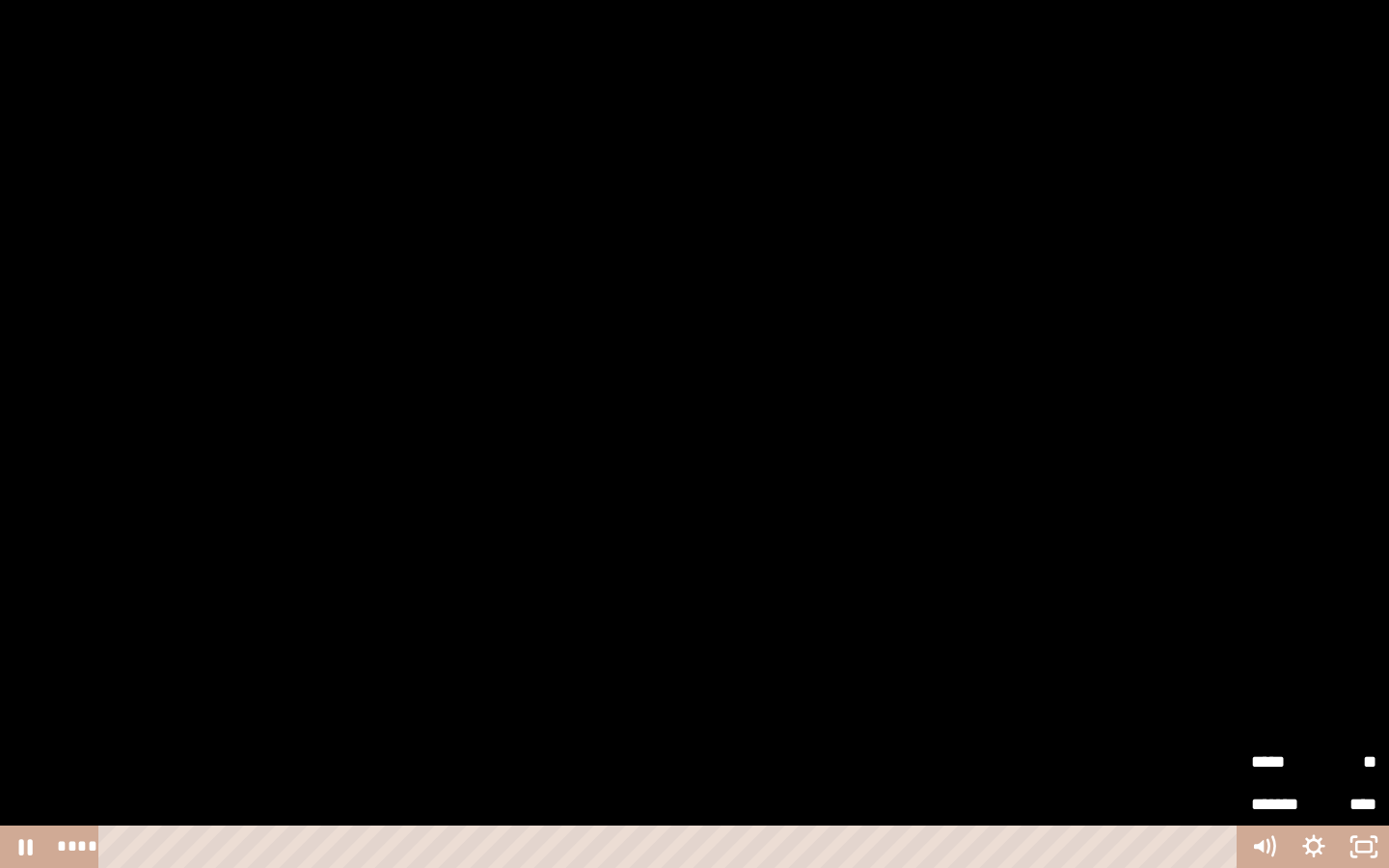 click on "**" at bounding box center [1345, 755] 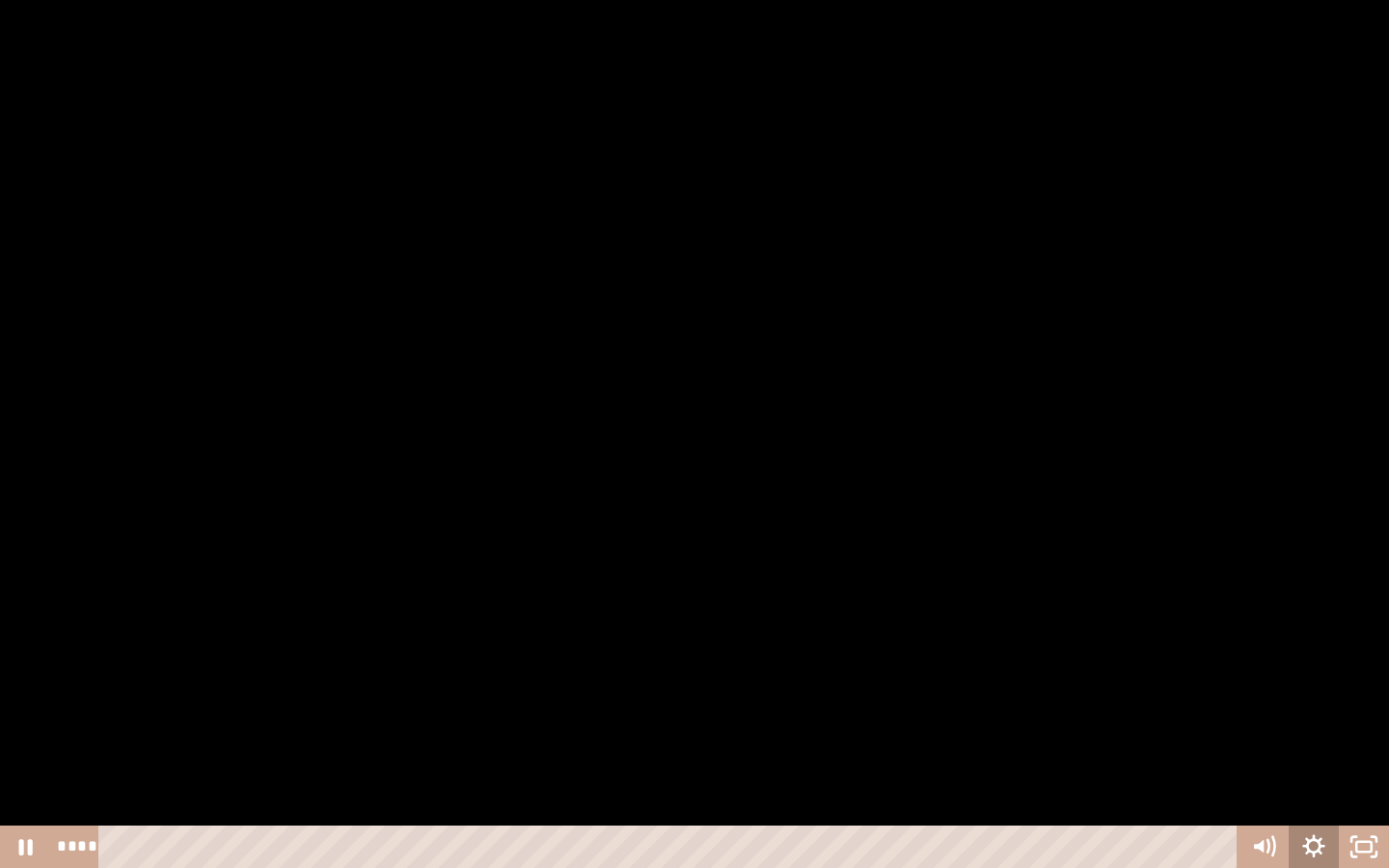 click 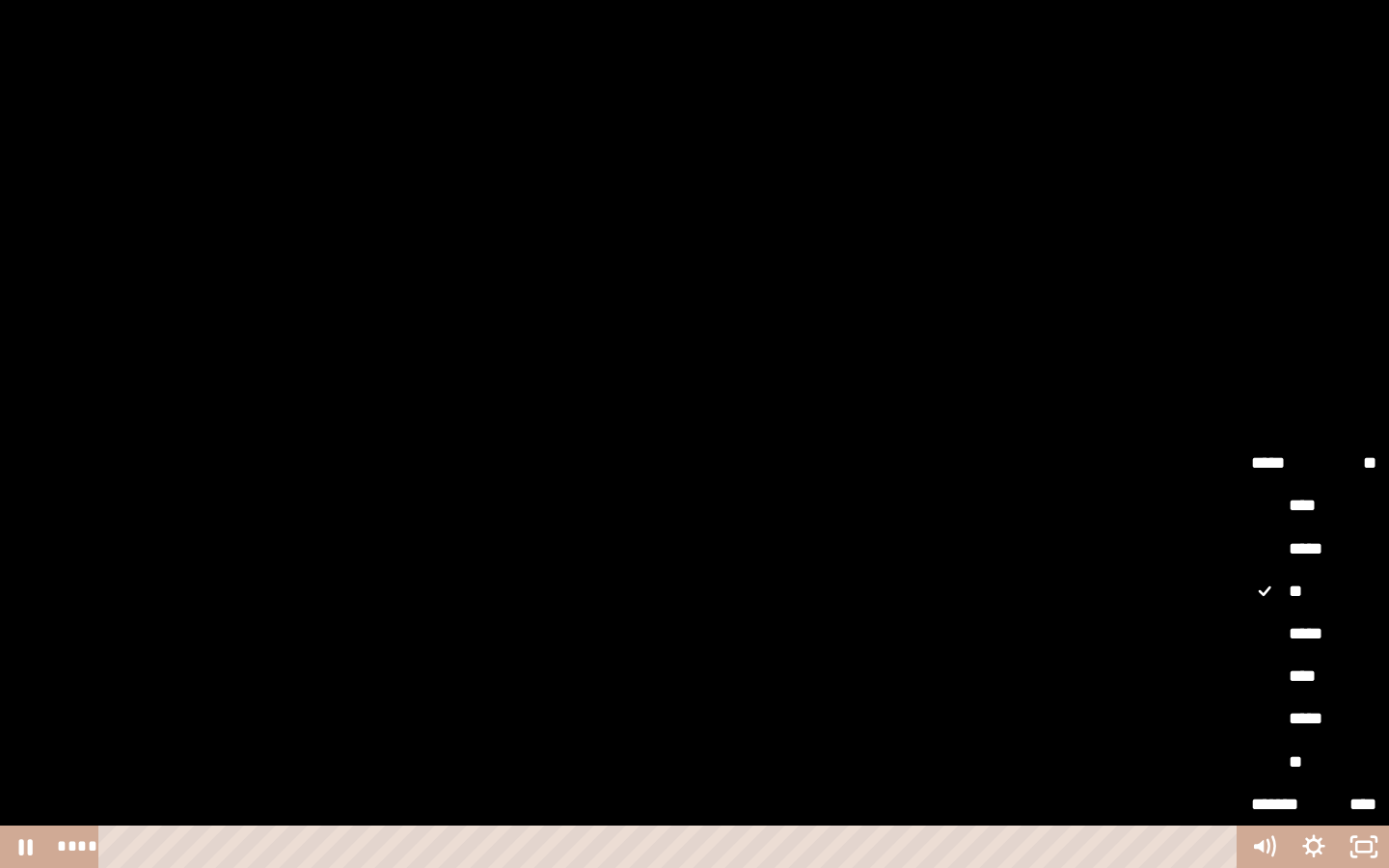 click on "****" at bounding box center [1314, 506] 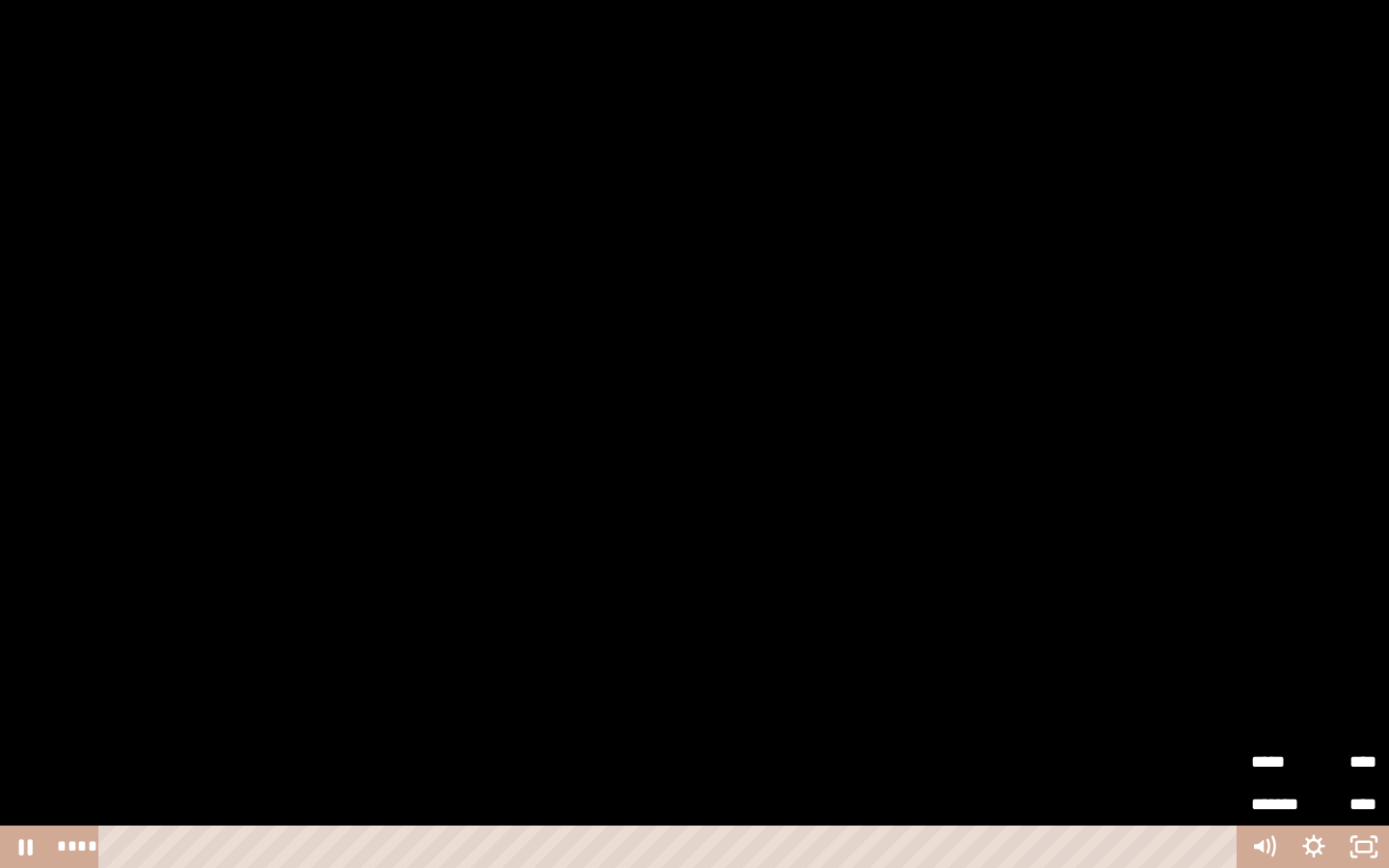click on "**********" at bounding box center (694, 434) 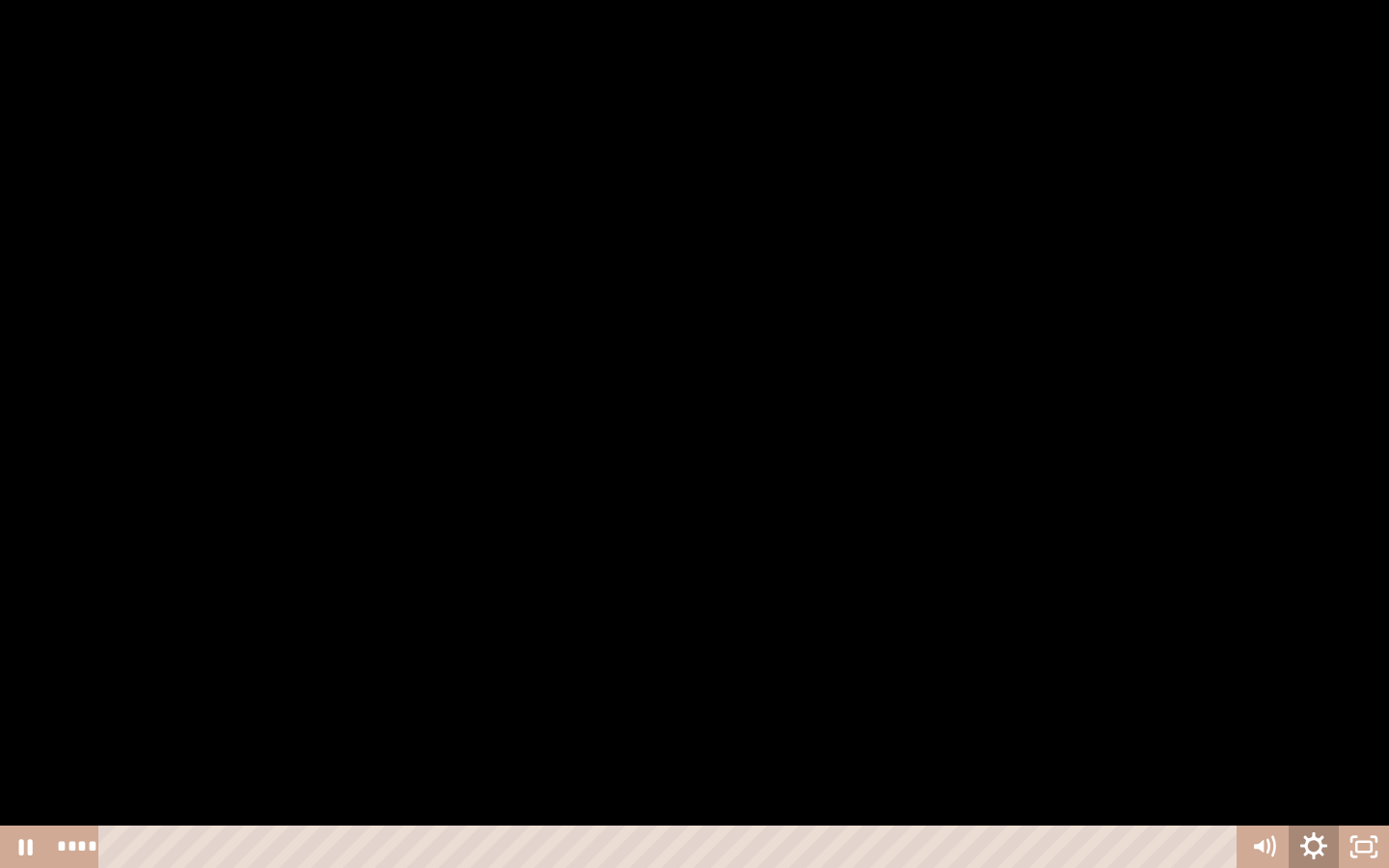 click 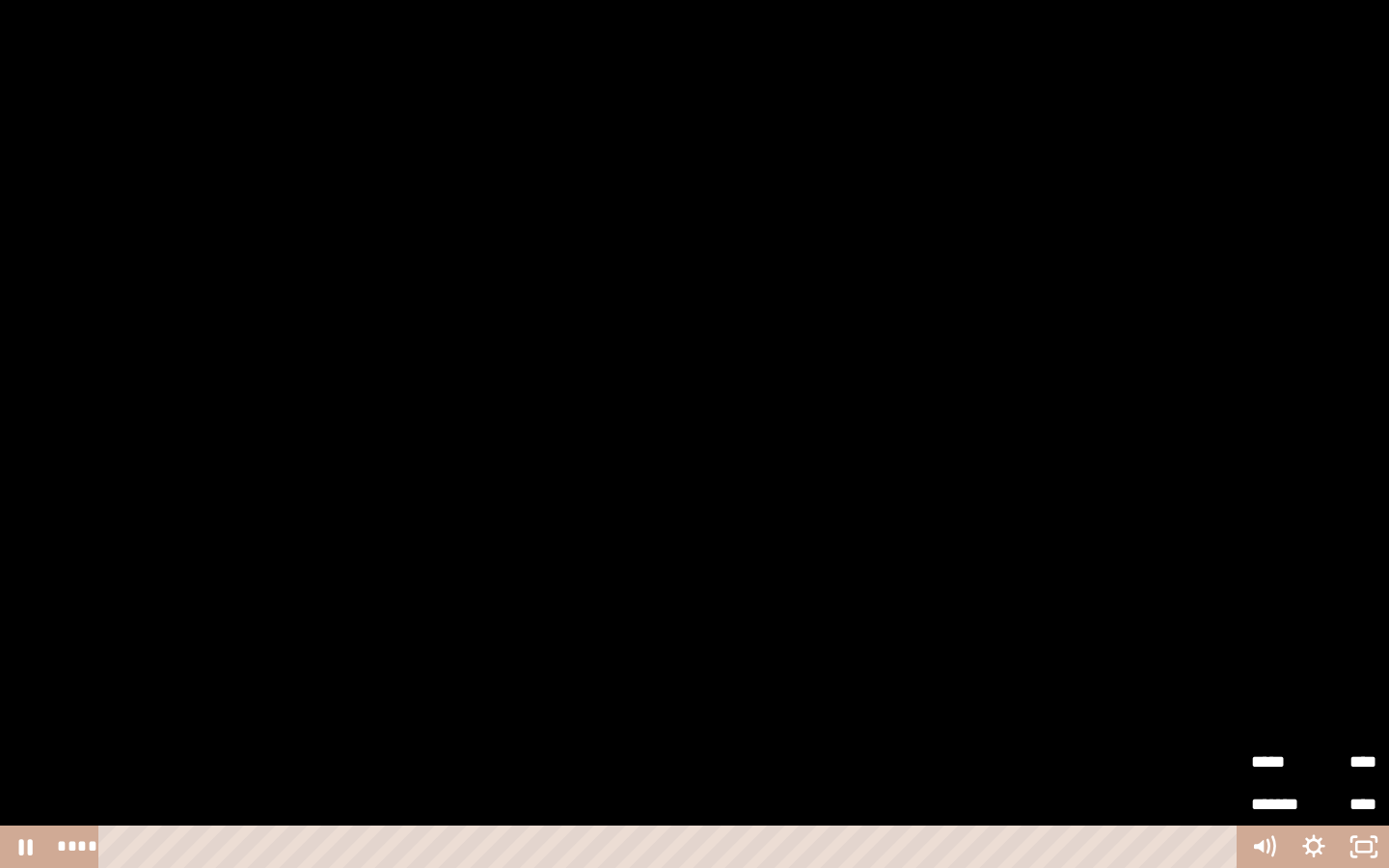 click on "****" at bounding box center (1345, 754) 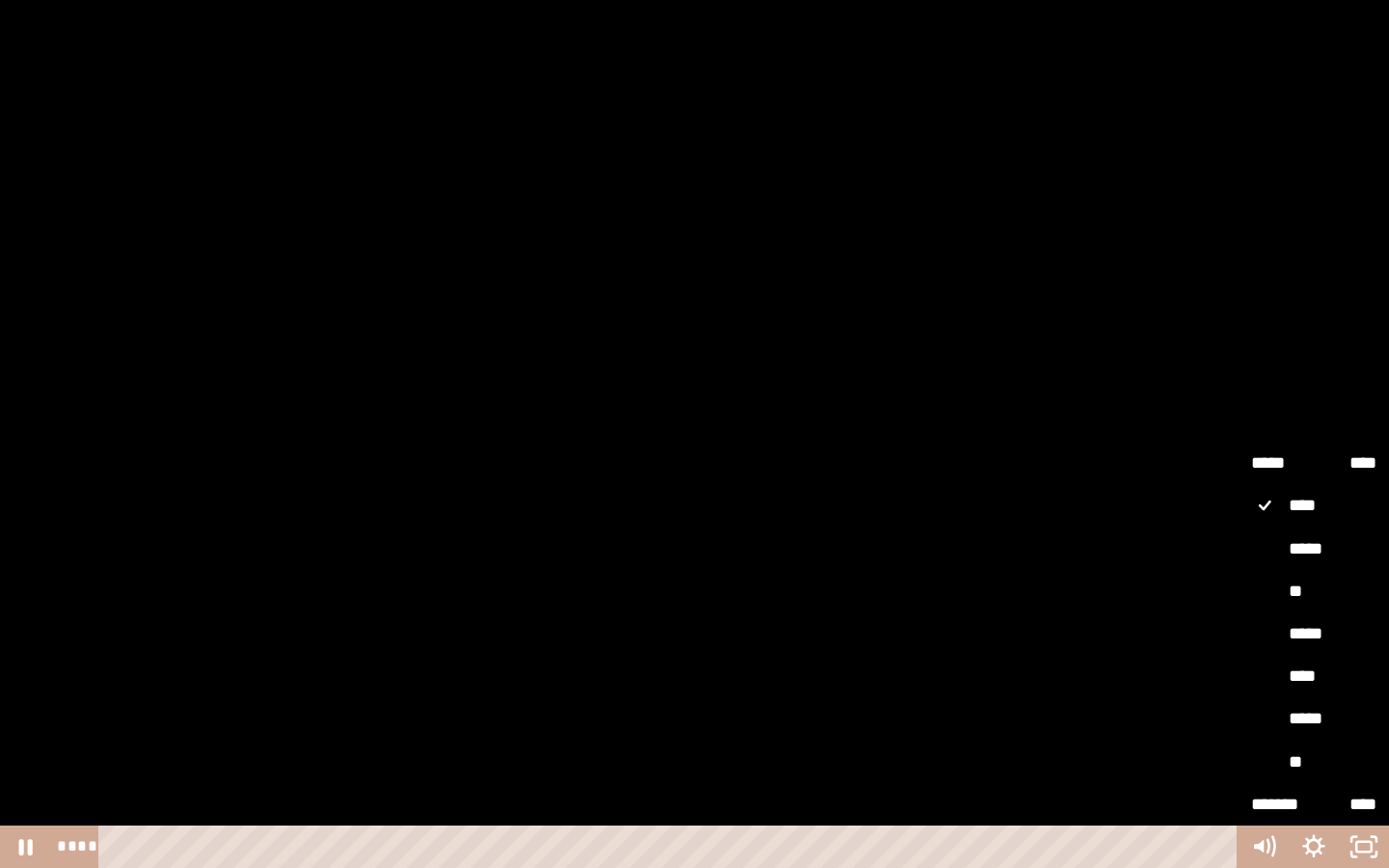 click on "**" at bounding box center [1314, 592] 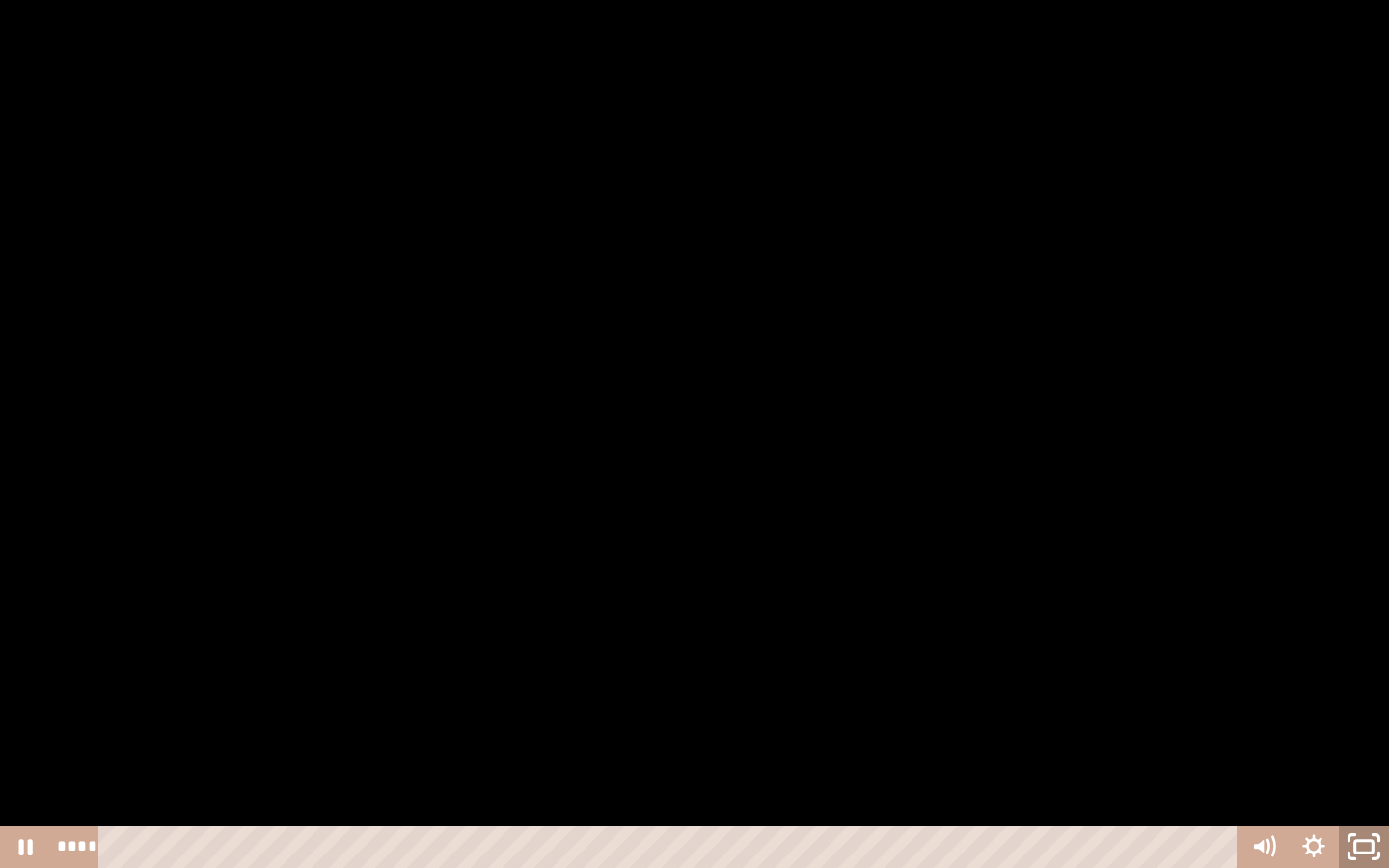 click 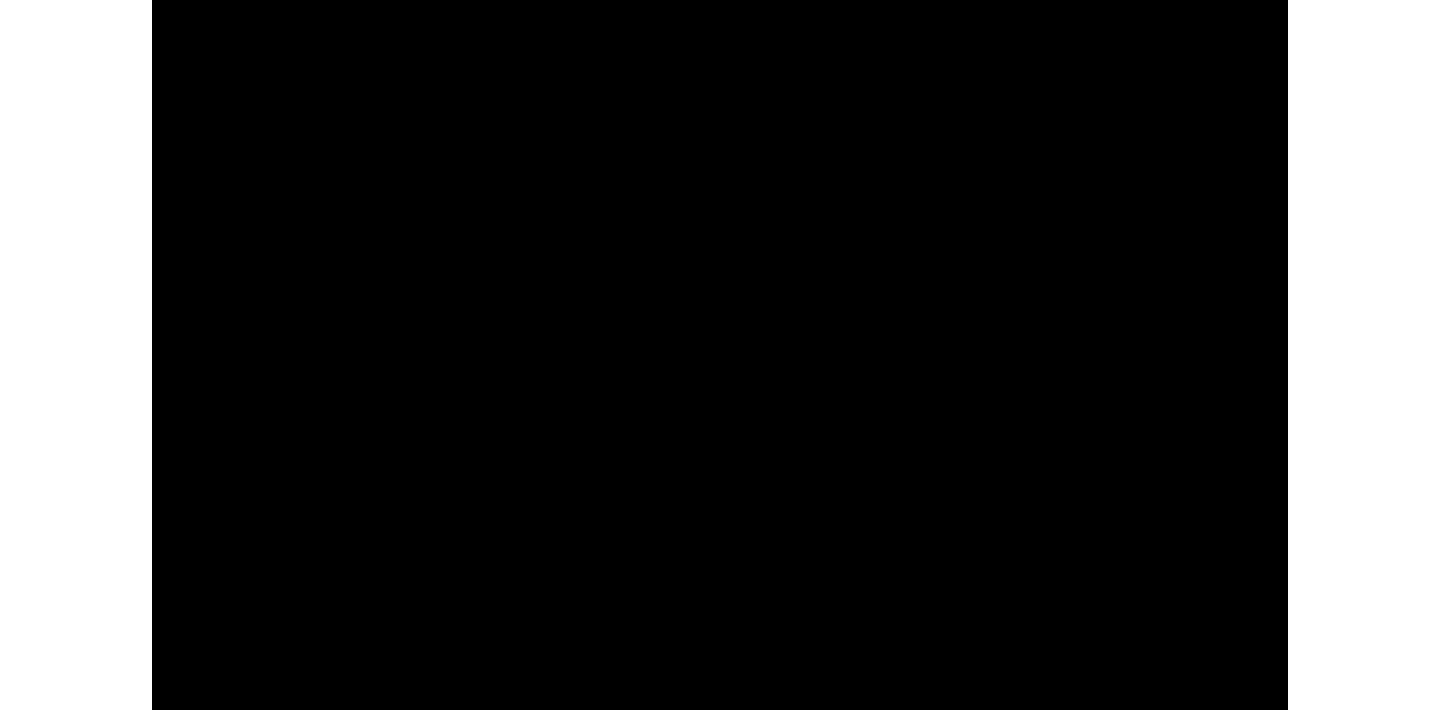 scroll, scrollTop: 446, scrollLeft: 0, axis: vertical 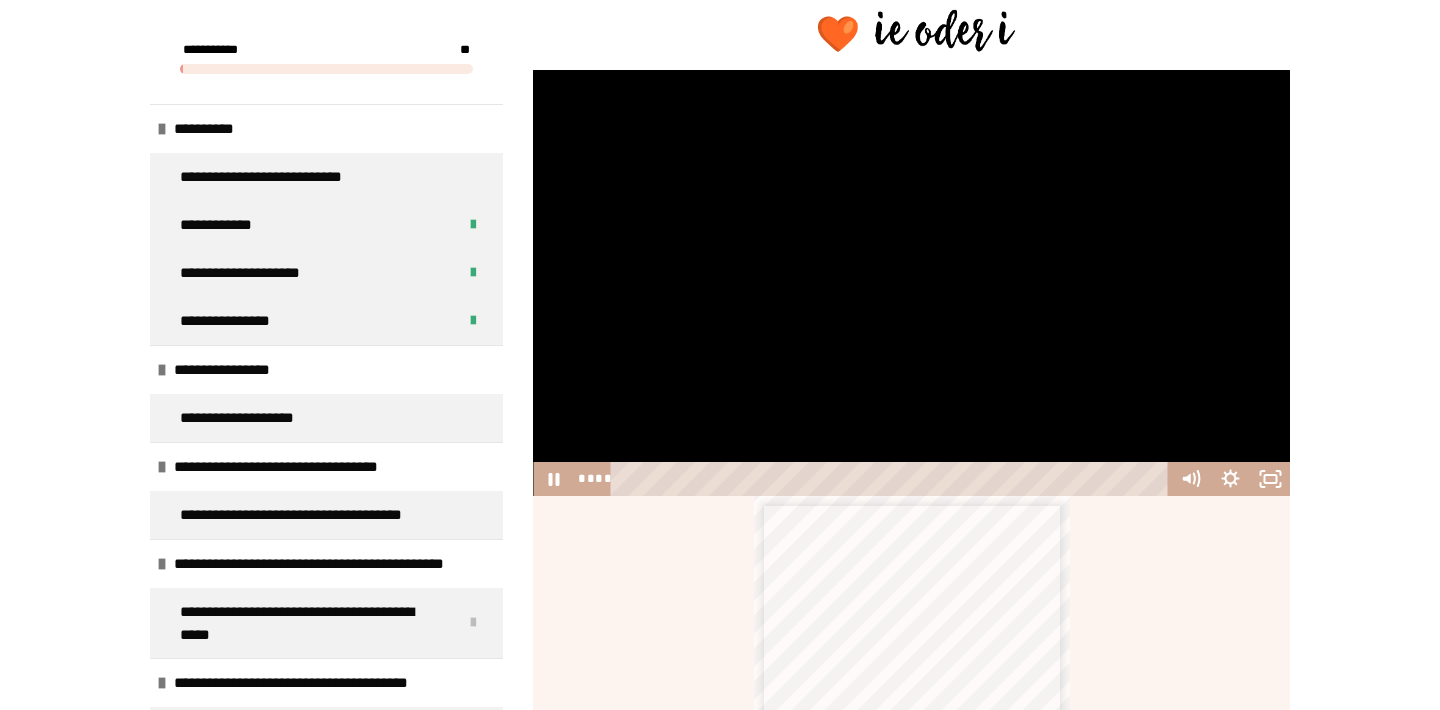 click at bounding box center (911, 283) 